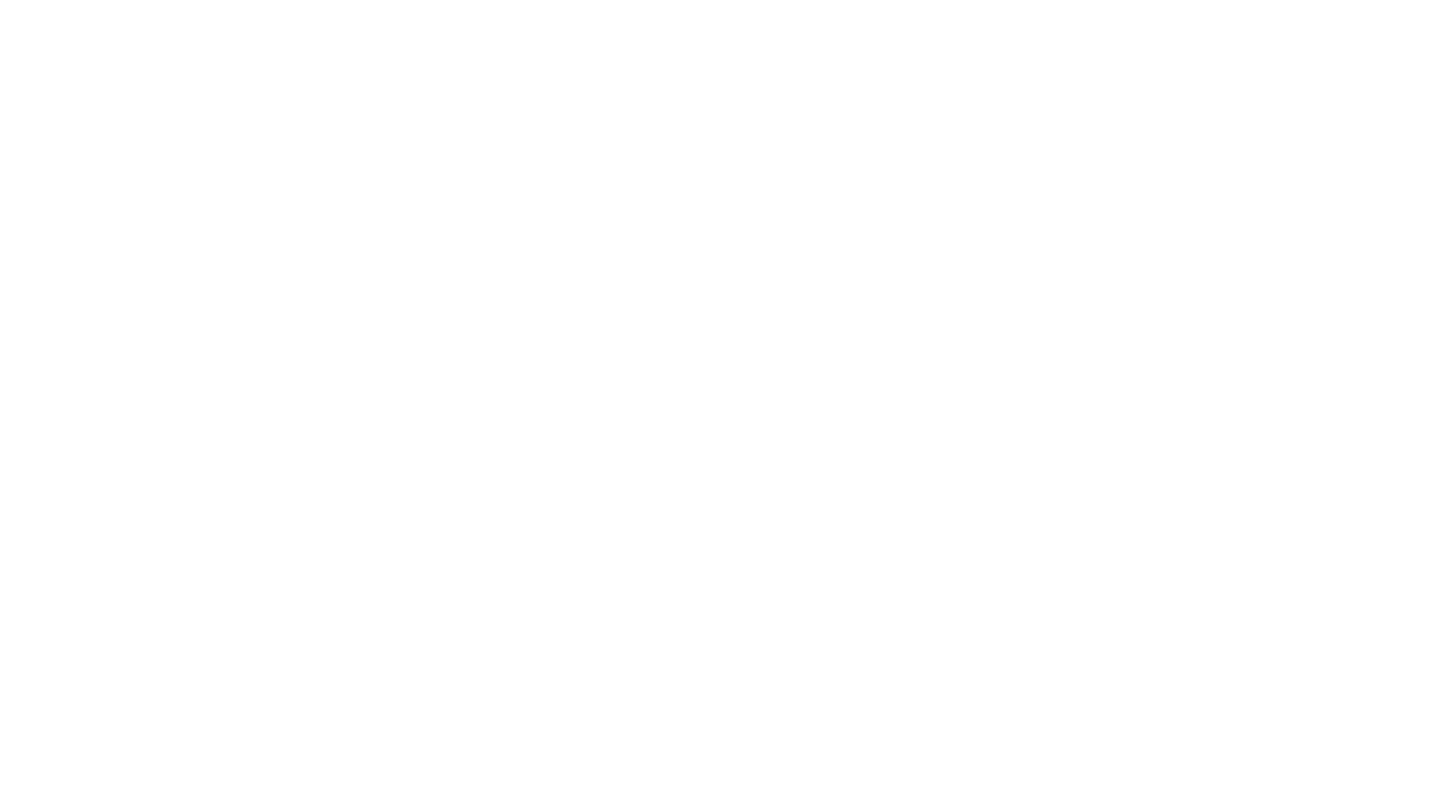scroll, scrollTop: 0, scrollLeft: 0, axis: both 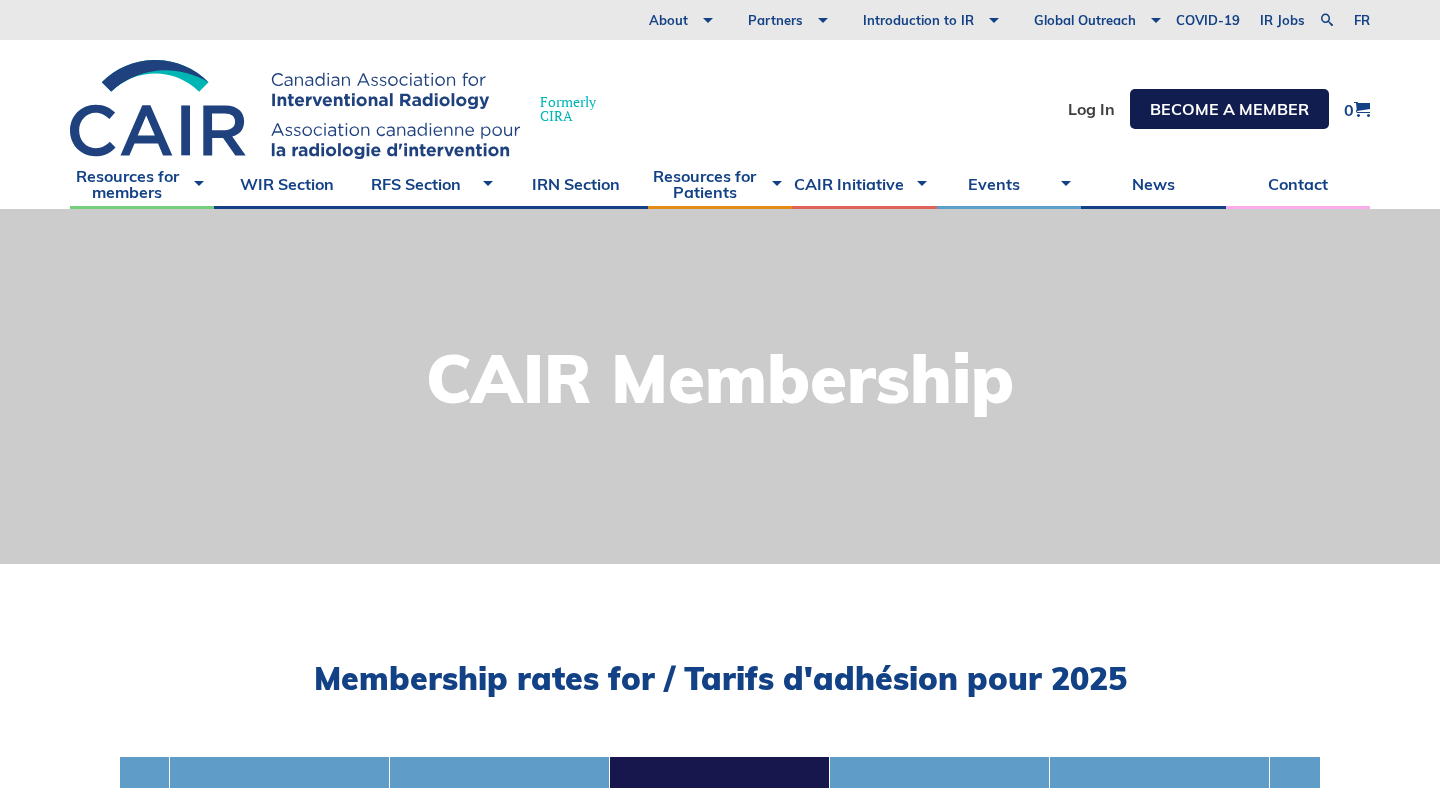 click on "Become a member" at bounding box center [1229, 109] 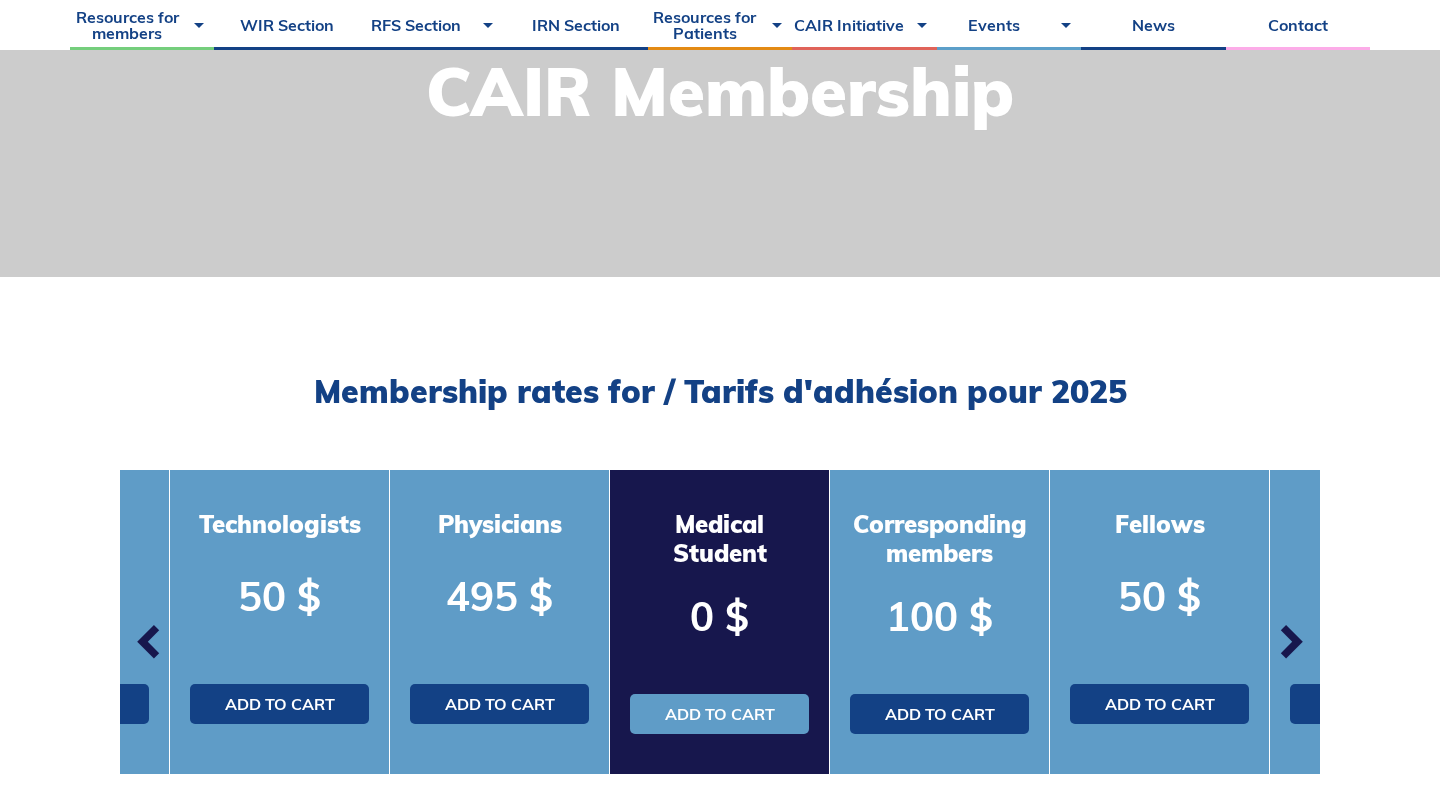 scroll, scrollTop: 292, scrollLeft: 0, axis: vertical 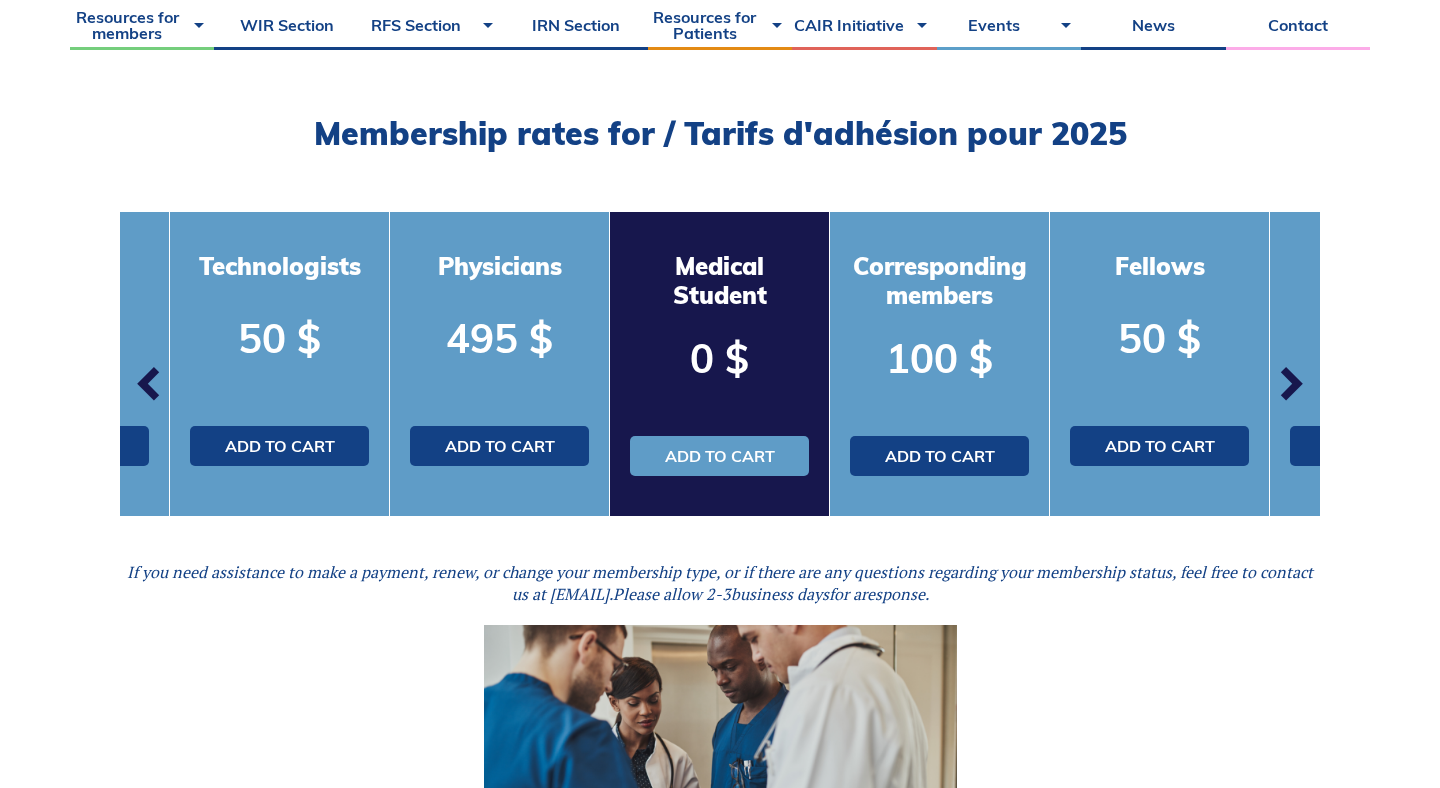 click at bounding box center [1290, 384] 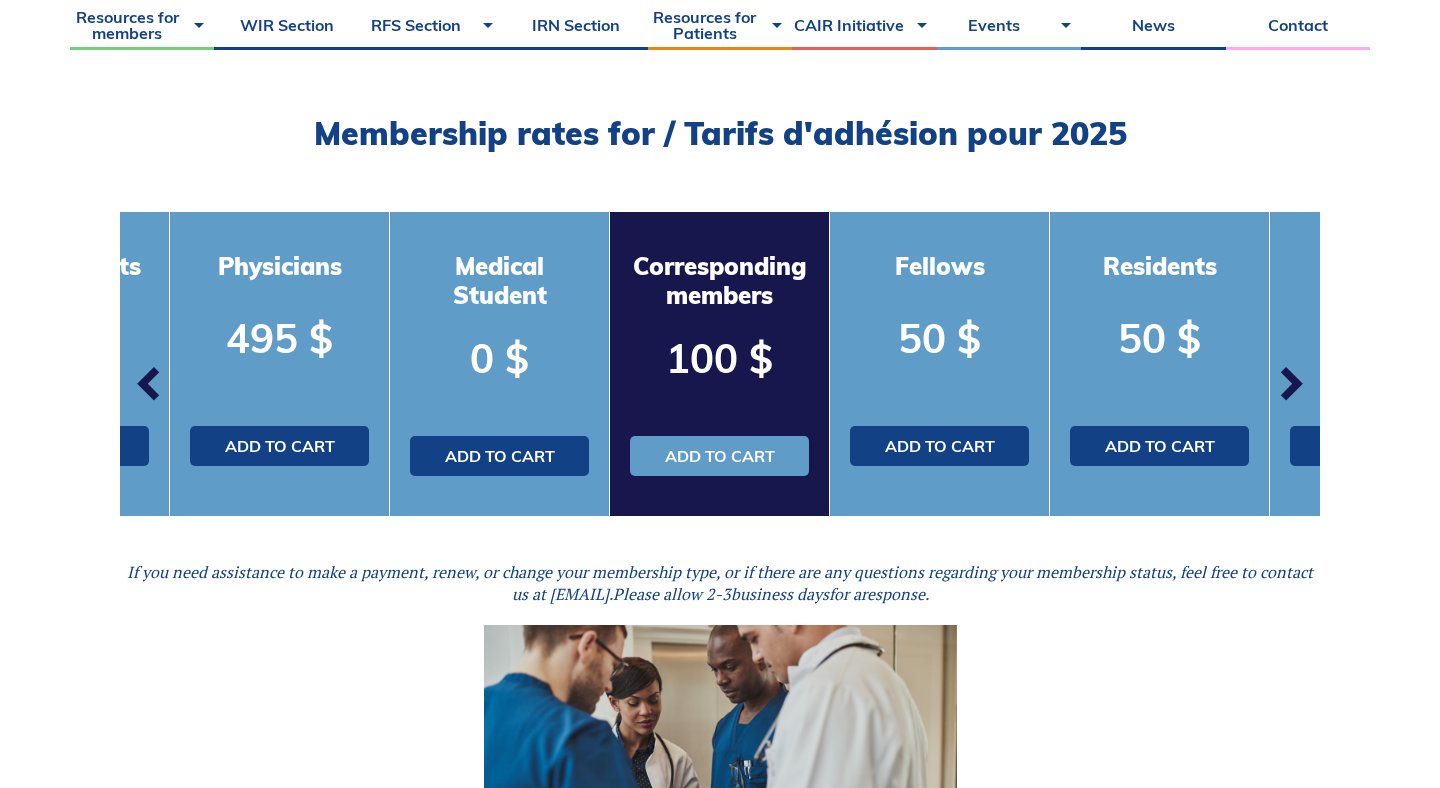 click at bounding box center [1290, 384] 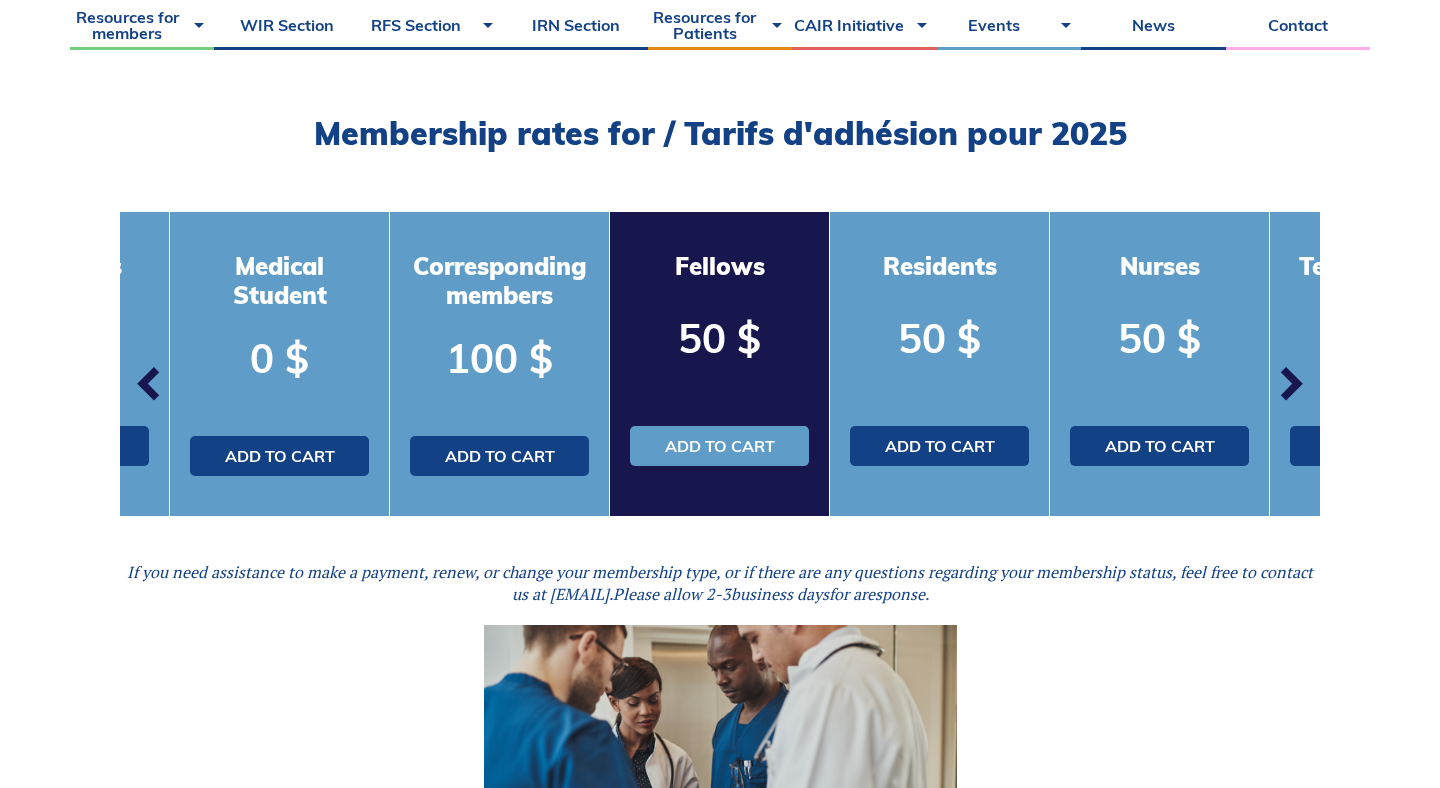 click at bounding box center (1290, 384) 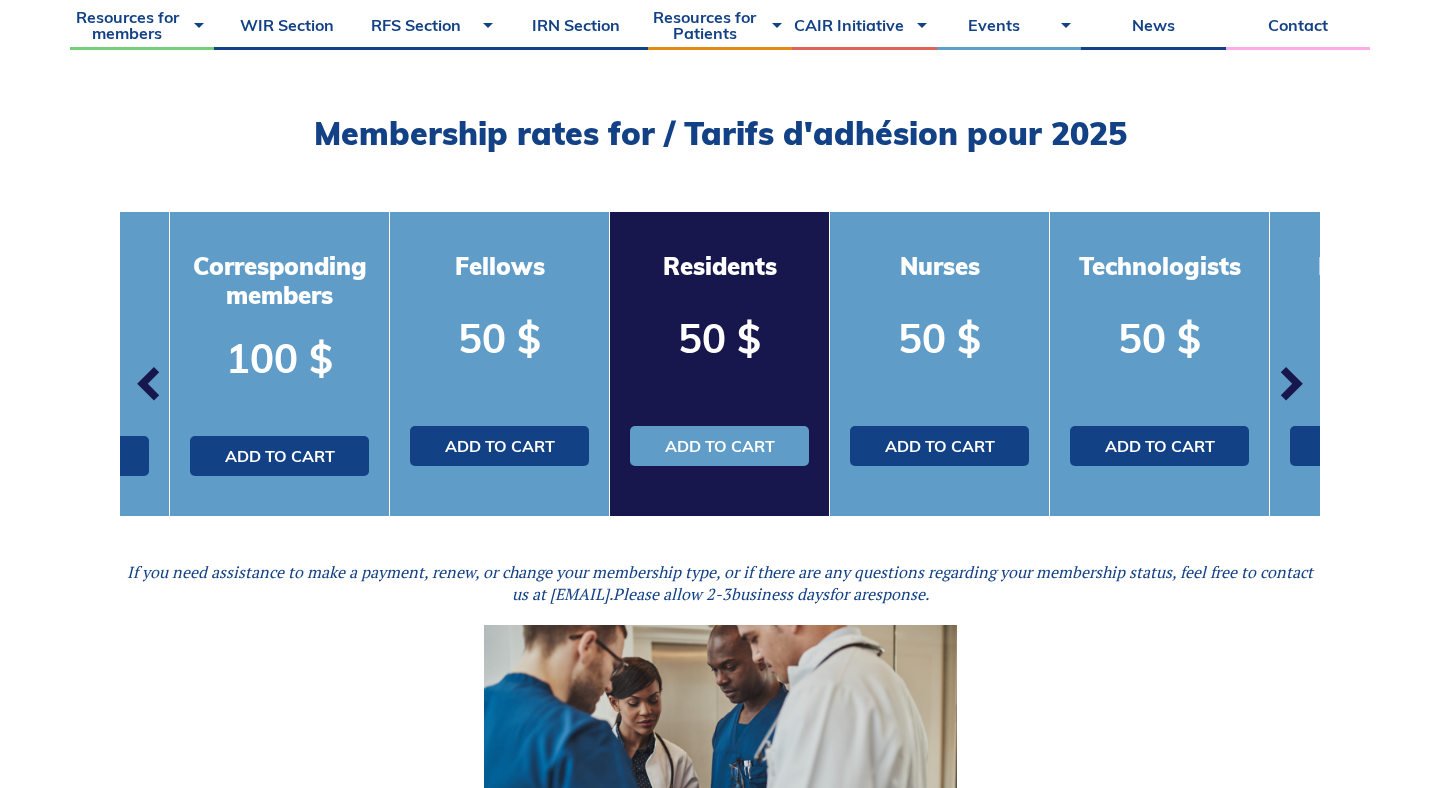 click at bounding box center (1290, 384) 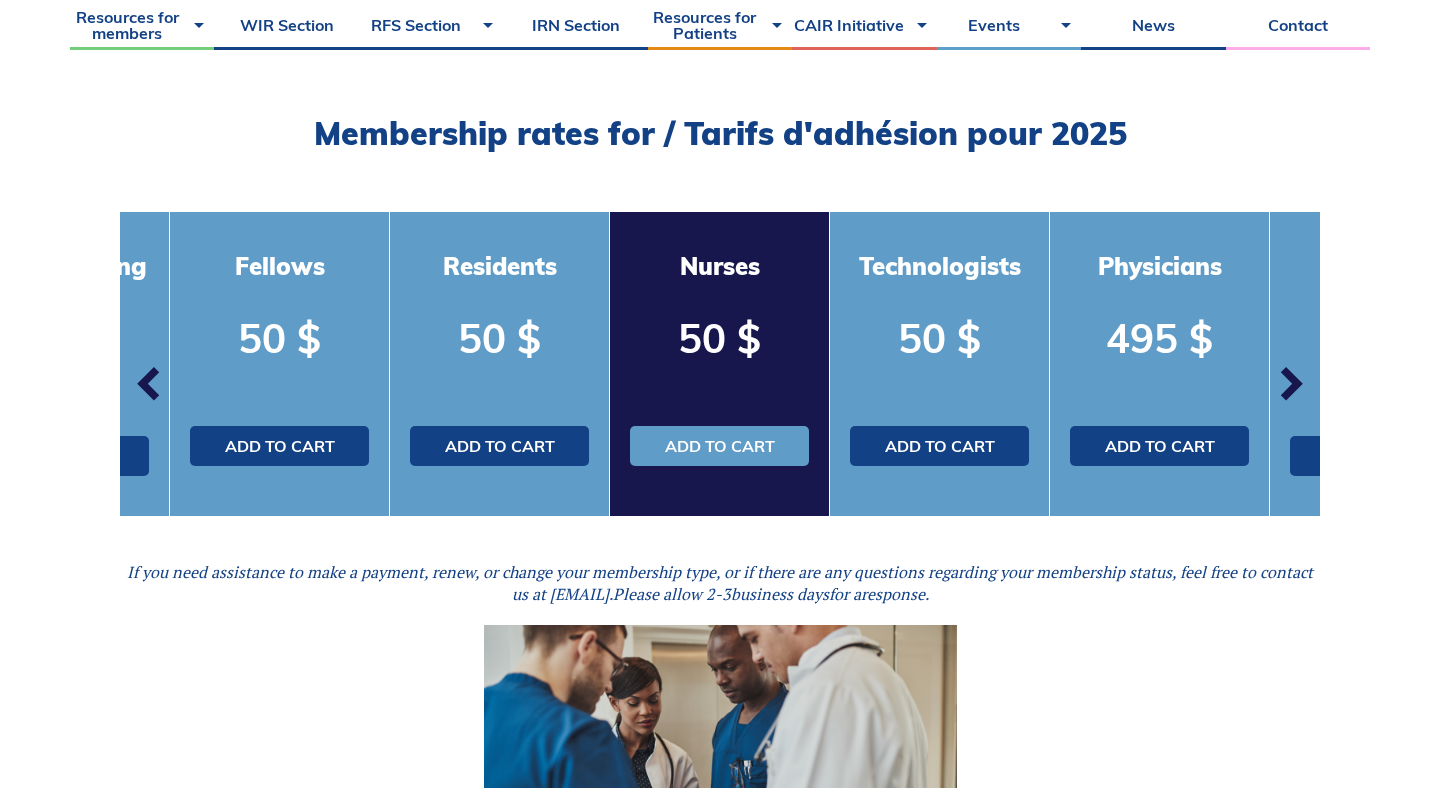click at bounding box center (1290, 384) 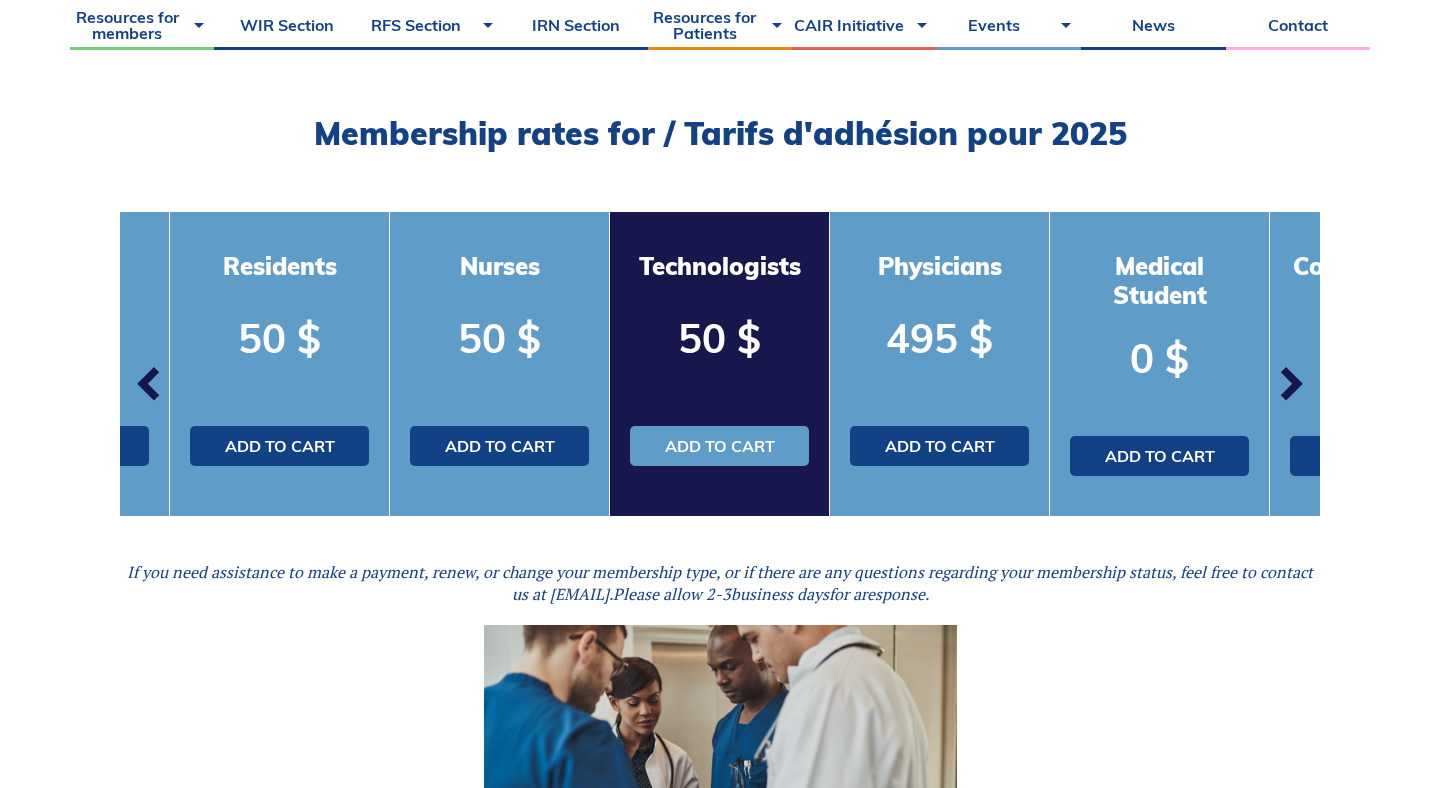 click at bounding box center (1290, 384) 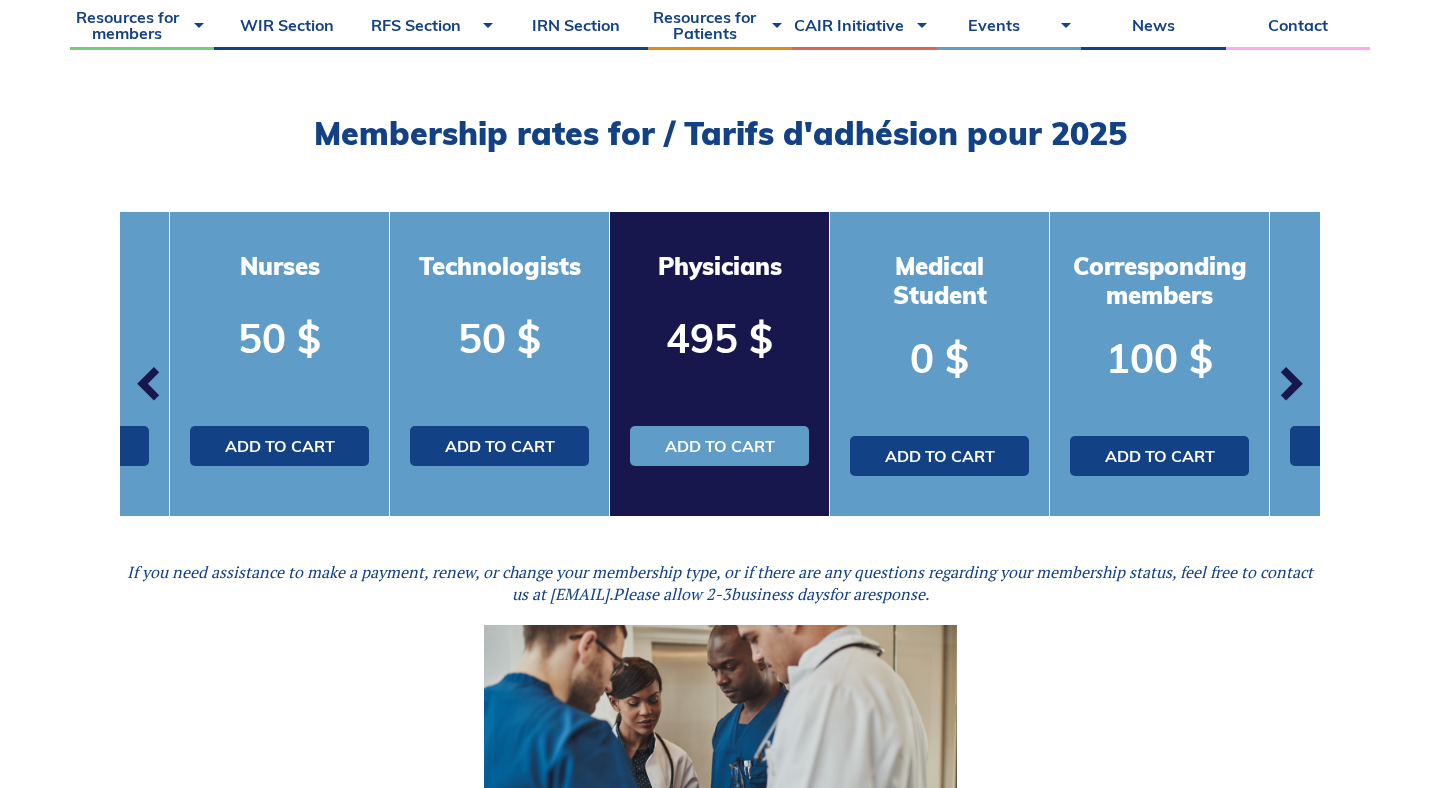 click at bounding box center [1290, 384] 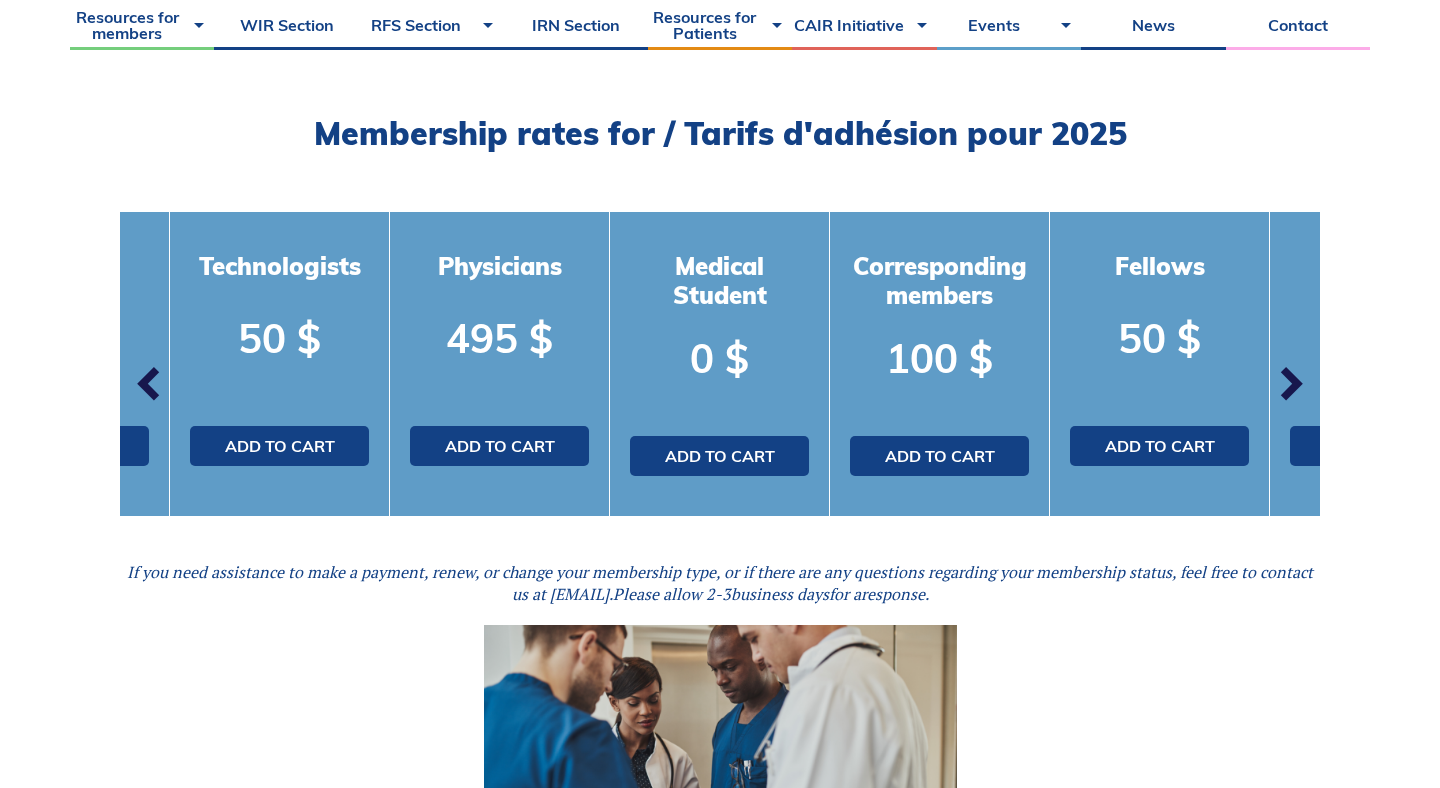 click at bounding box center [1290, 384] 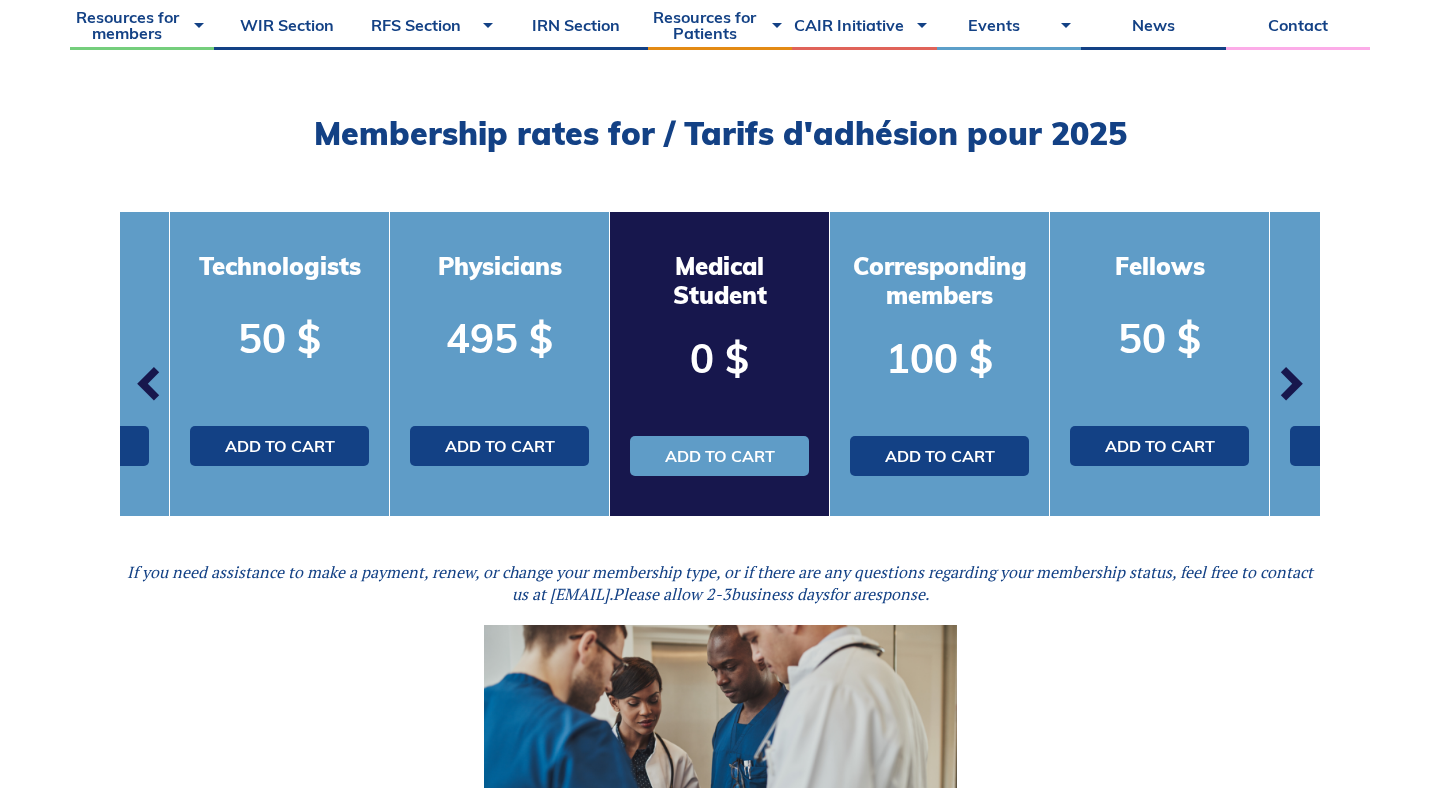 click at bounding box center (1290, 384) 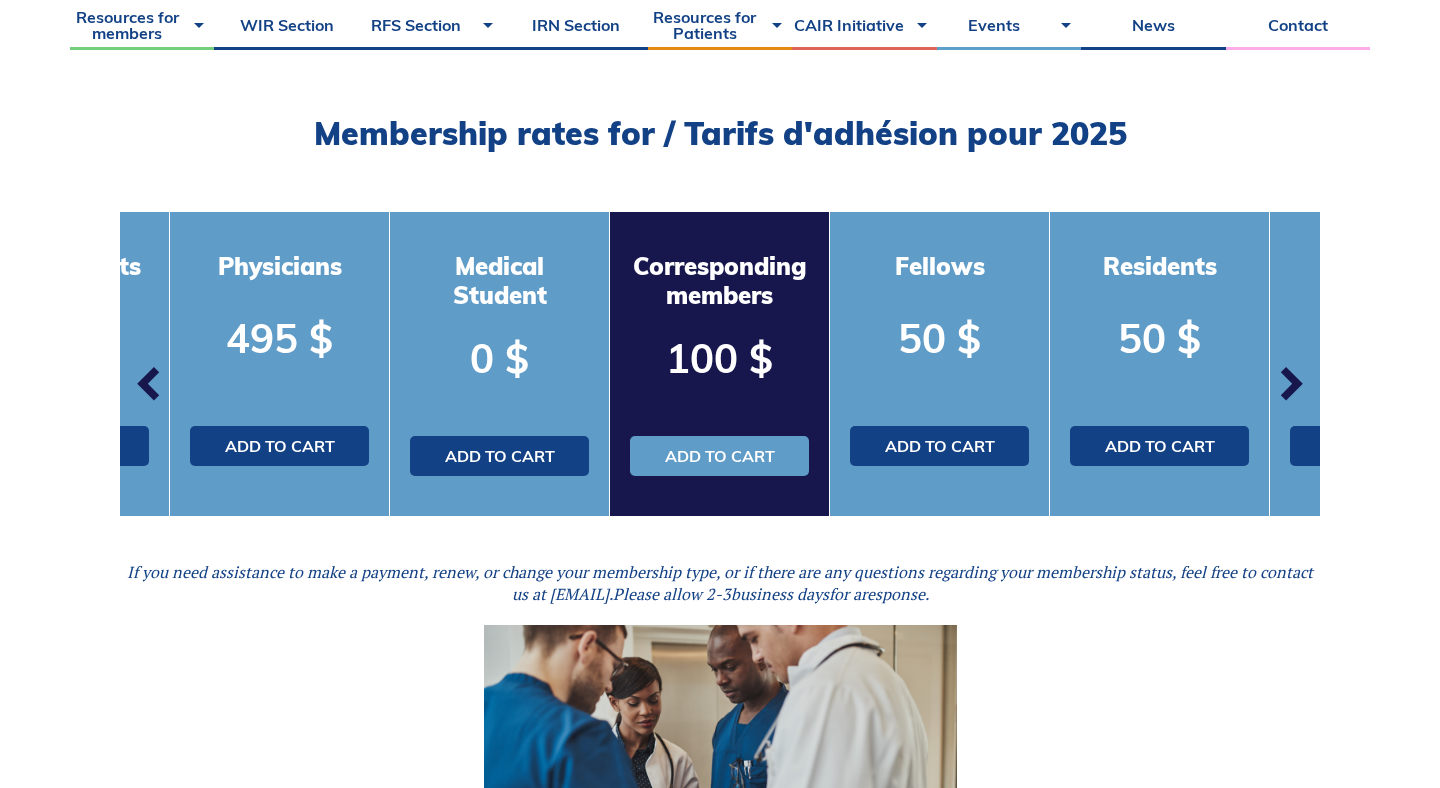 click at bounding box center (1290, 384) 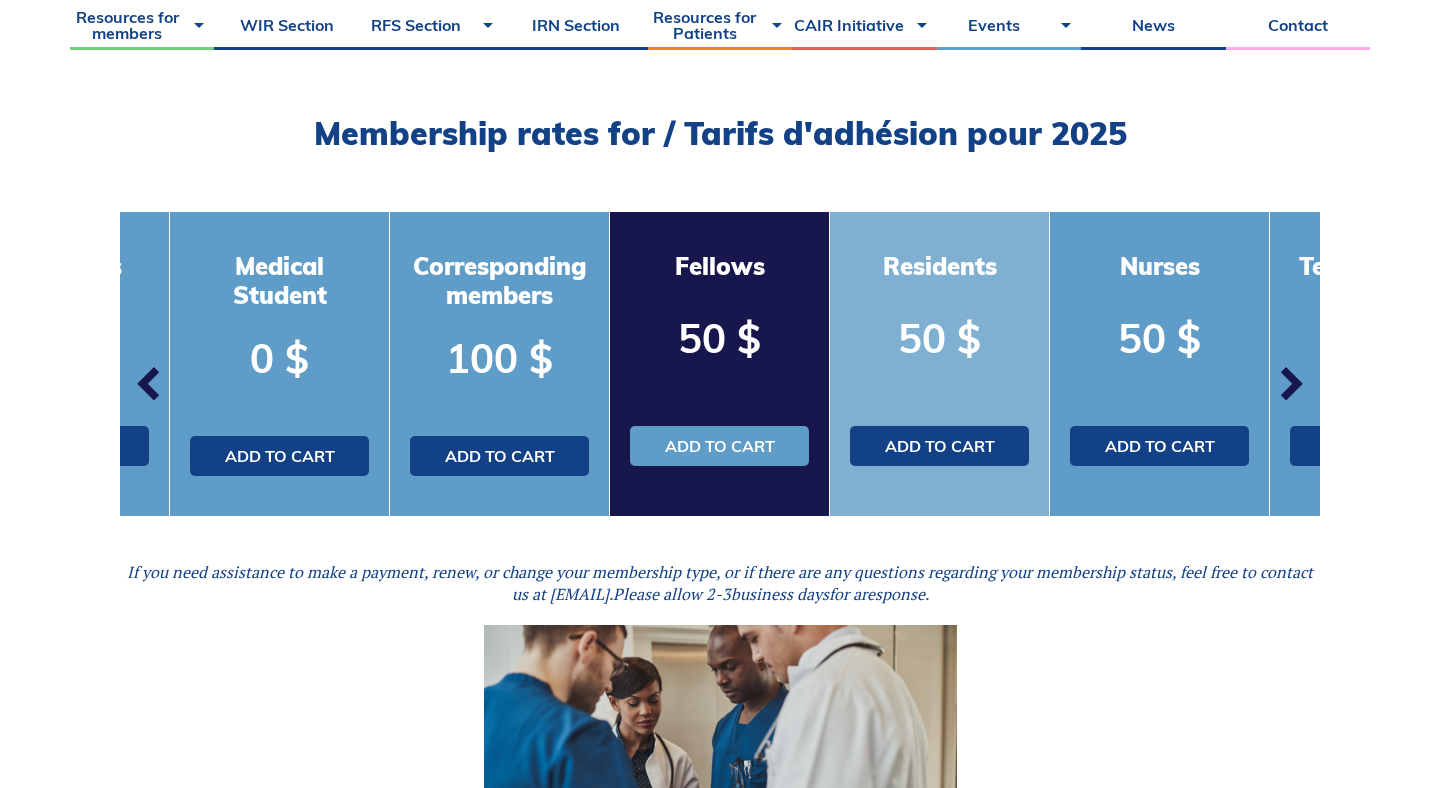 click on "Residents
50 $
Add to cart" at bounding box center [940, 364] 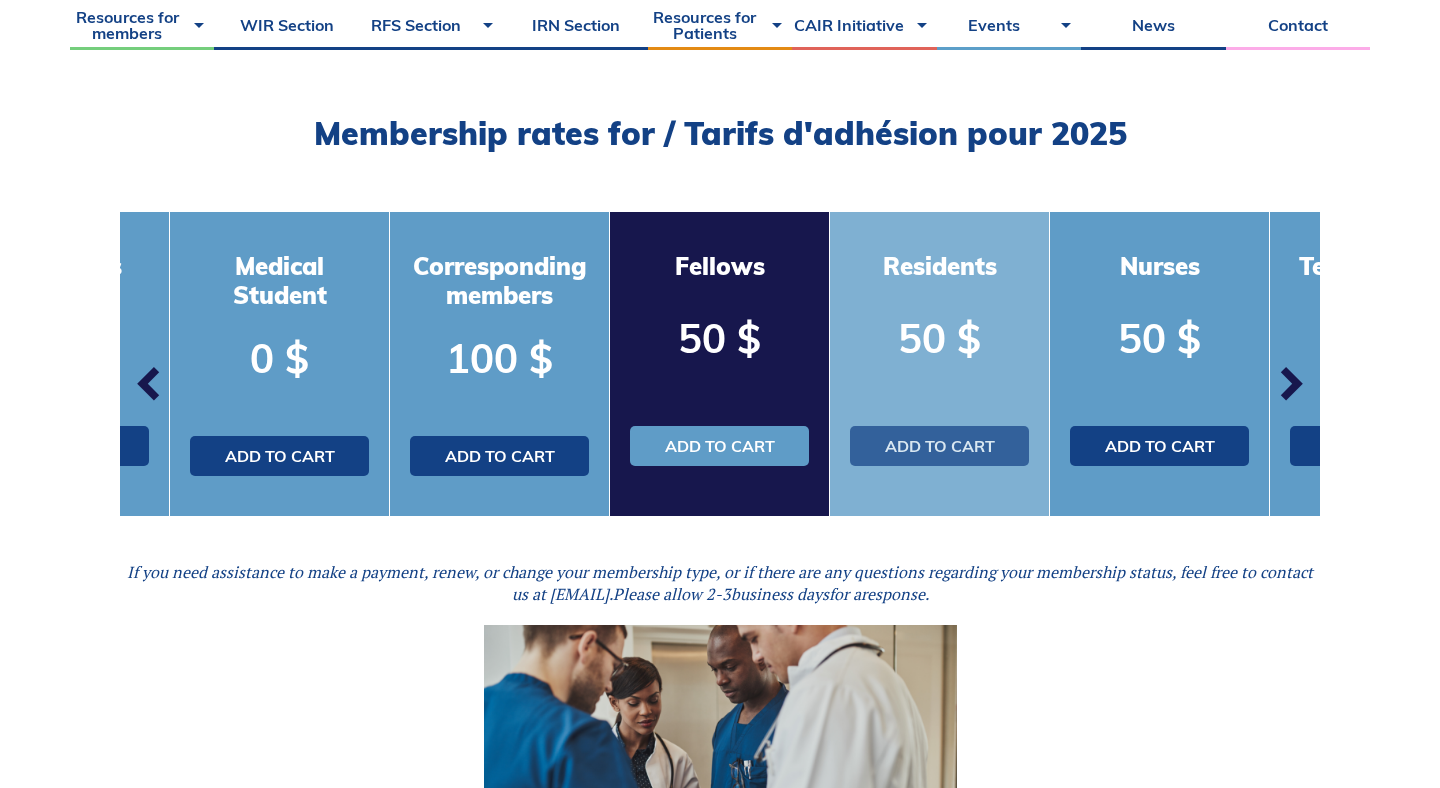 click on "Add to cart" at bounding box center [939, 446] 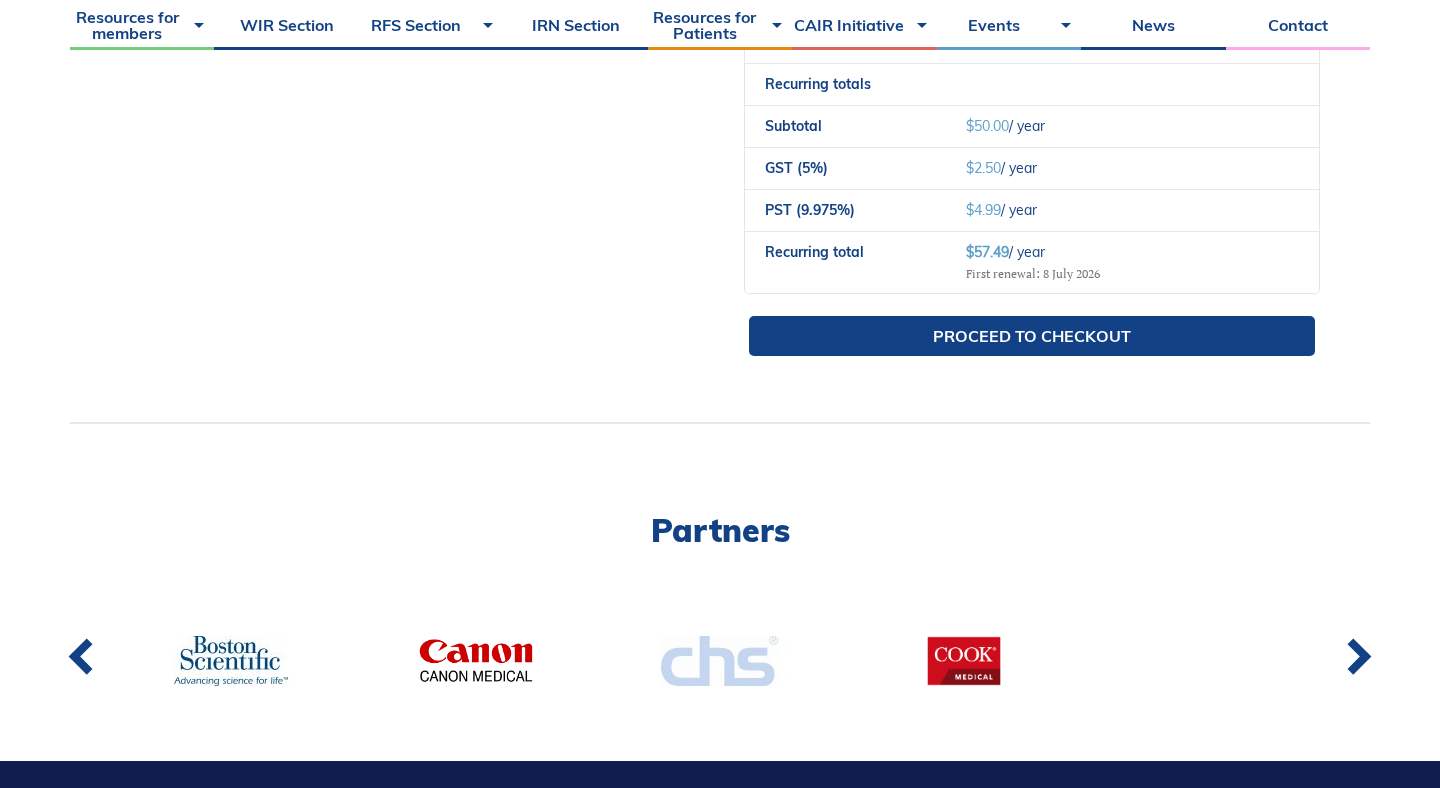 scroll, scrollTop: 963, scrollLeft: 0, axis: vertical 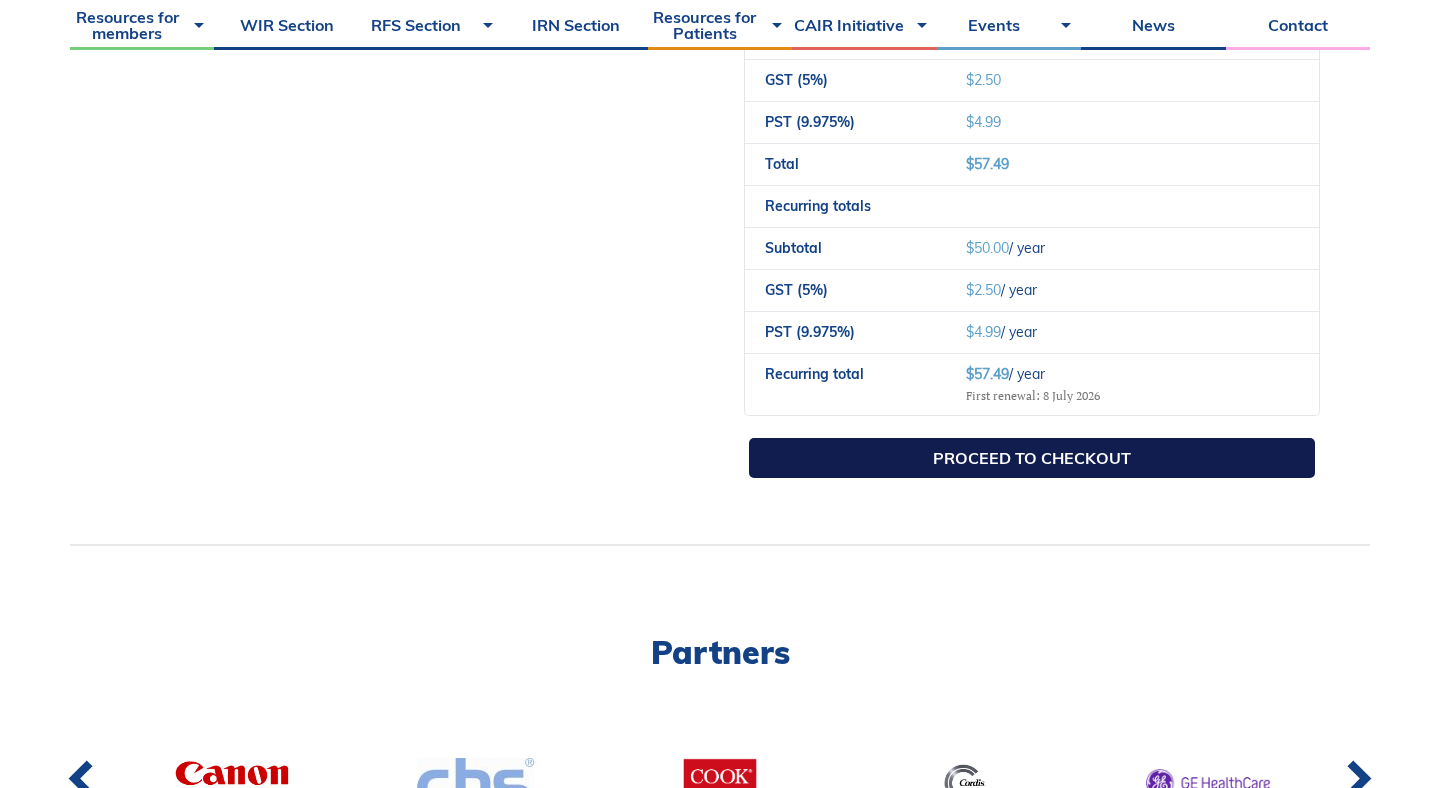 click on "Proceed to checkout" at bounding box center (1032, 458) 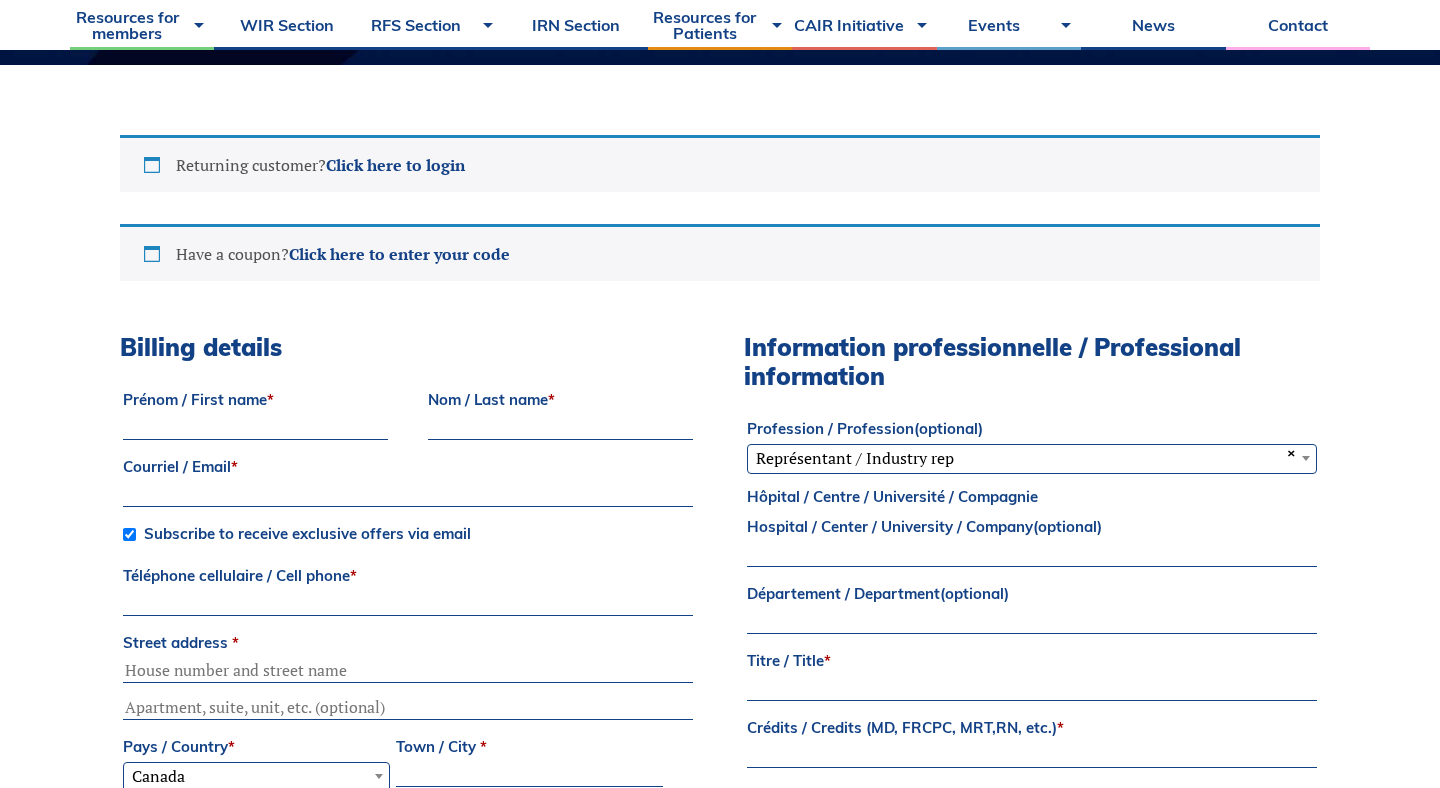 scroll, scrollTop: 549, scrollLeft: 0, axis: vertical 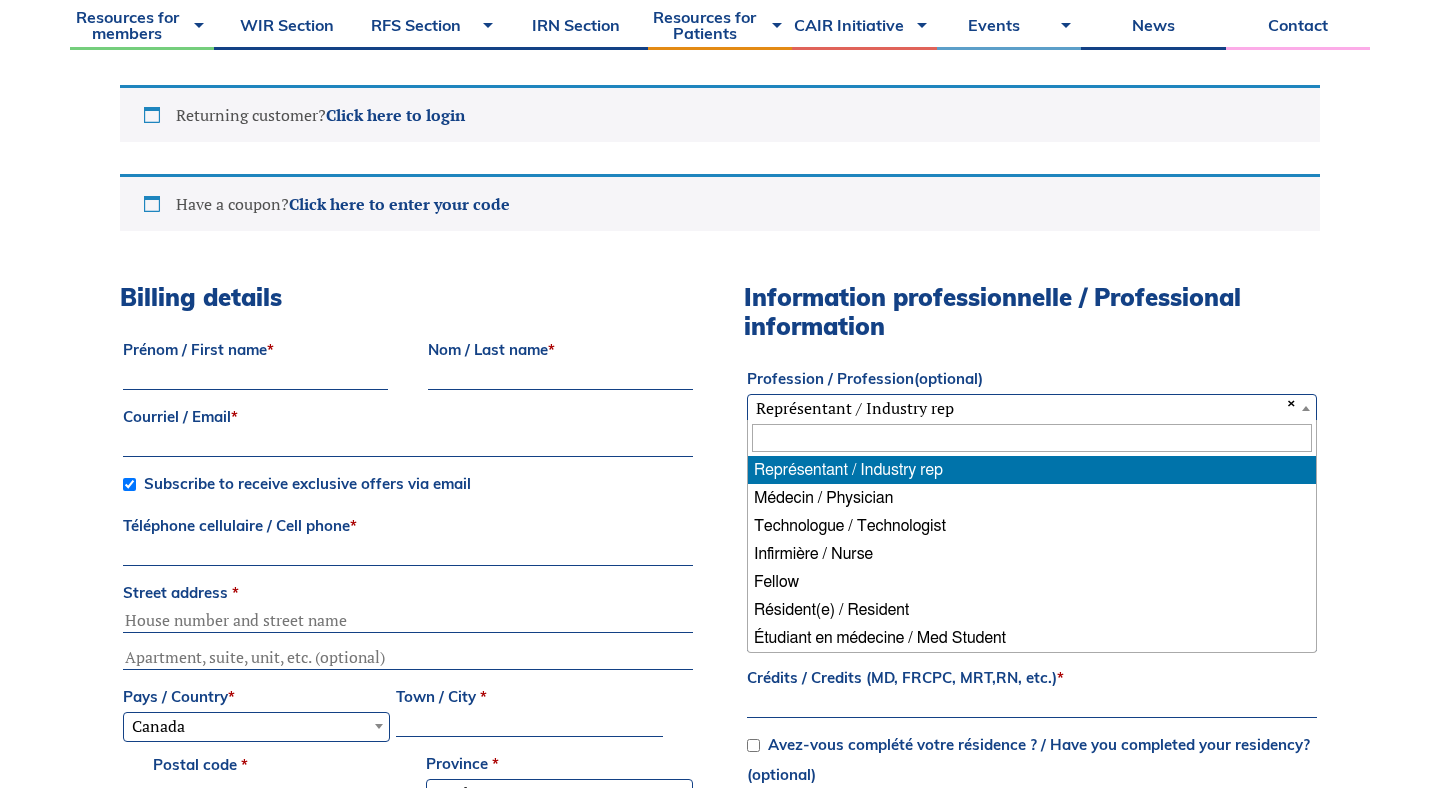 click on "× Représentant / Industry rep" at bounding box center [1032, 408] 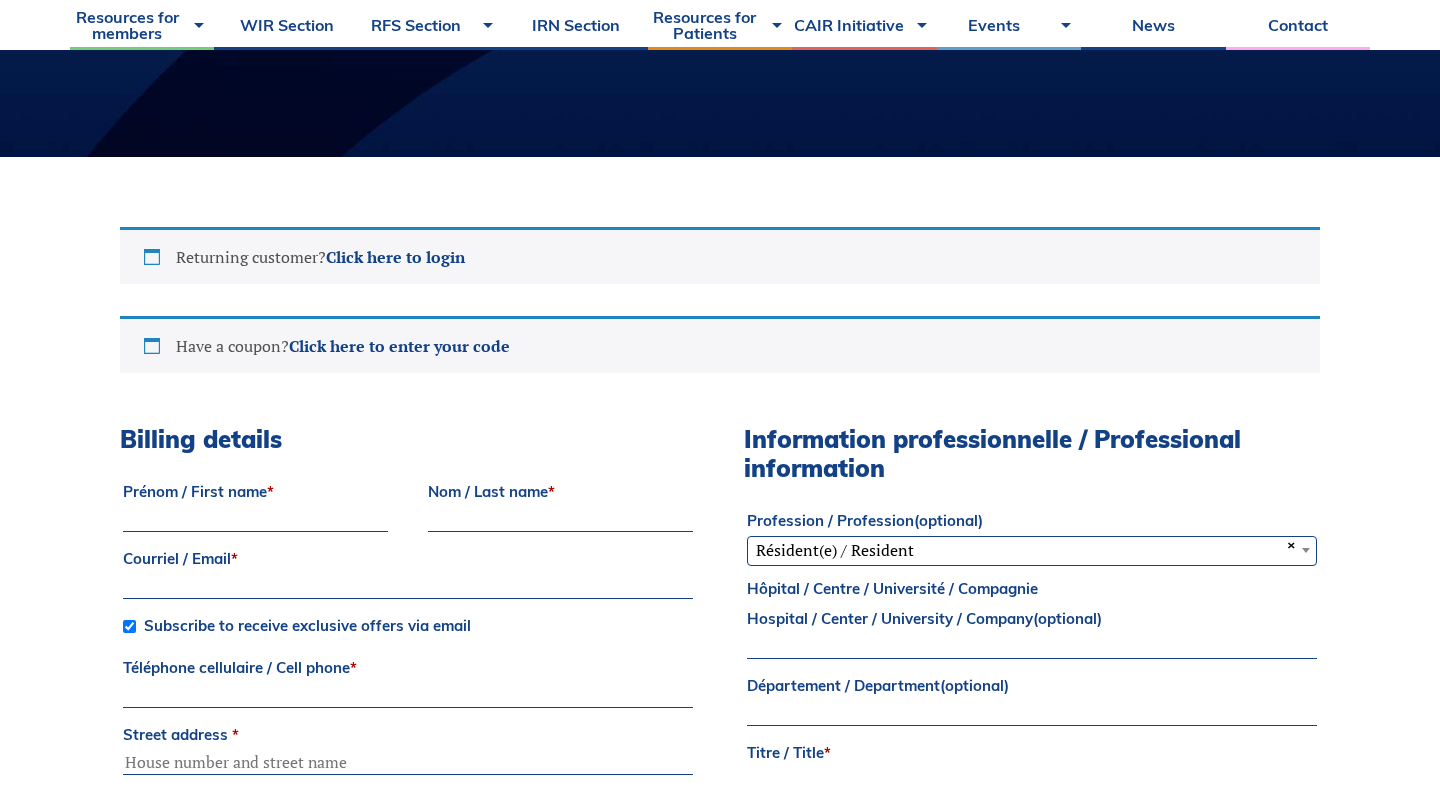 scroll, scrollTop: 446, scrollLeft: 0, axis: vertical 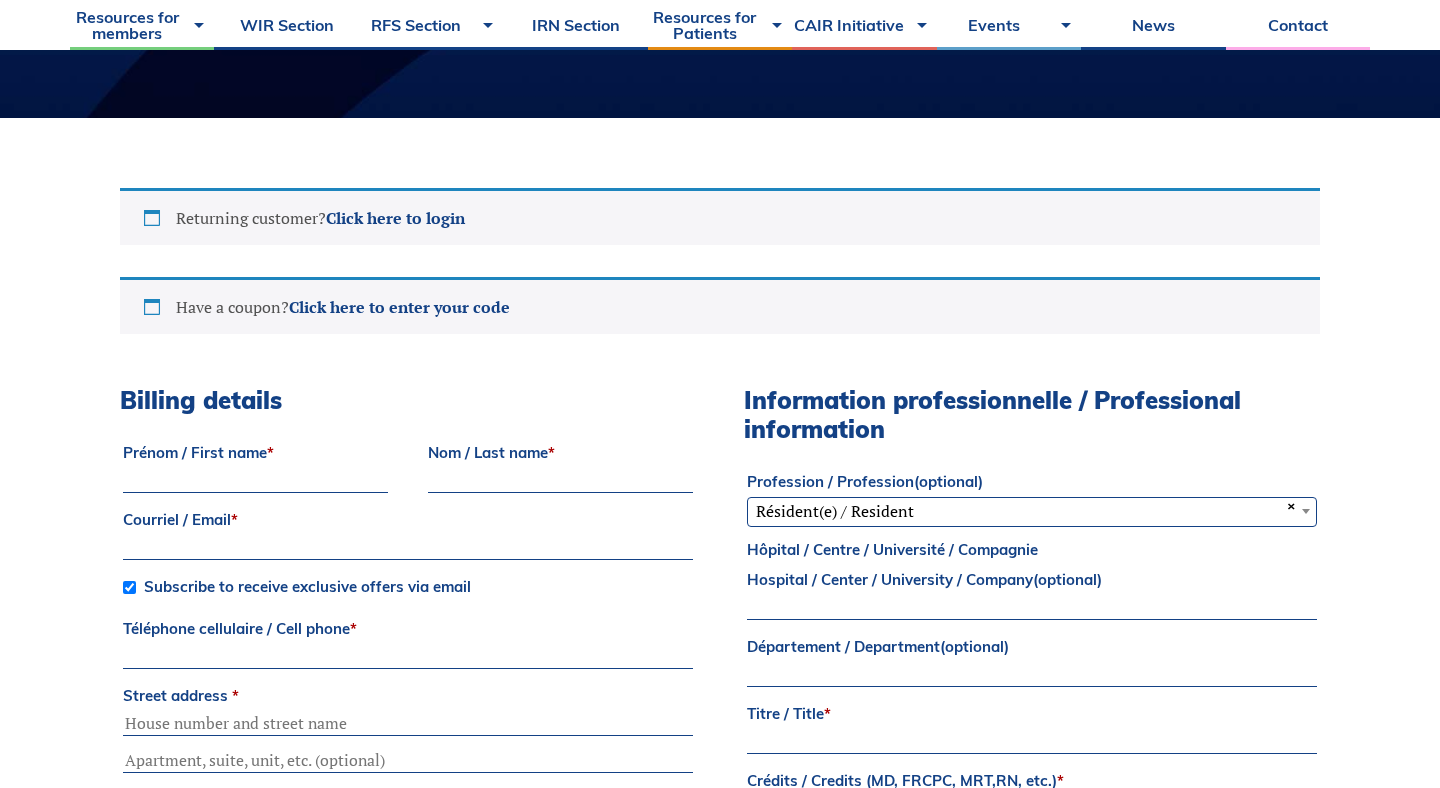 click on "Prénom / First name  *" at bounding box center (255, 481) 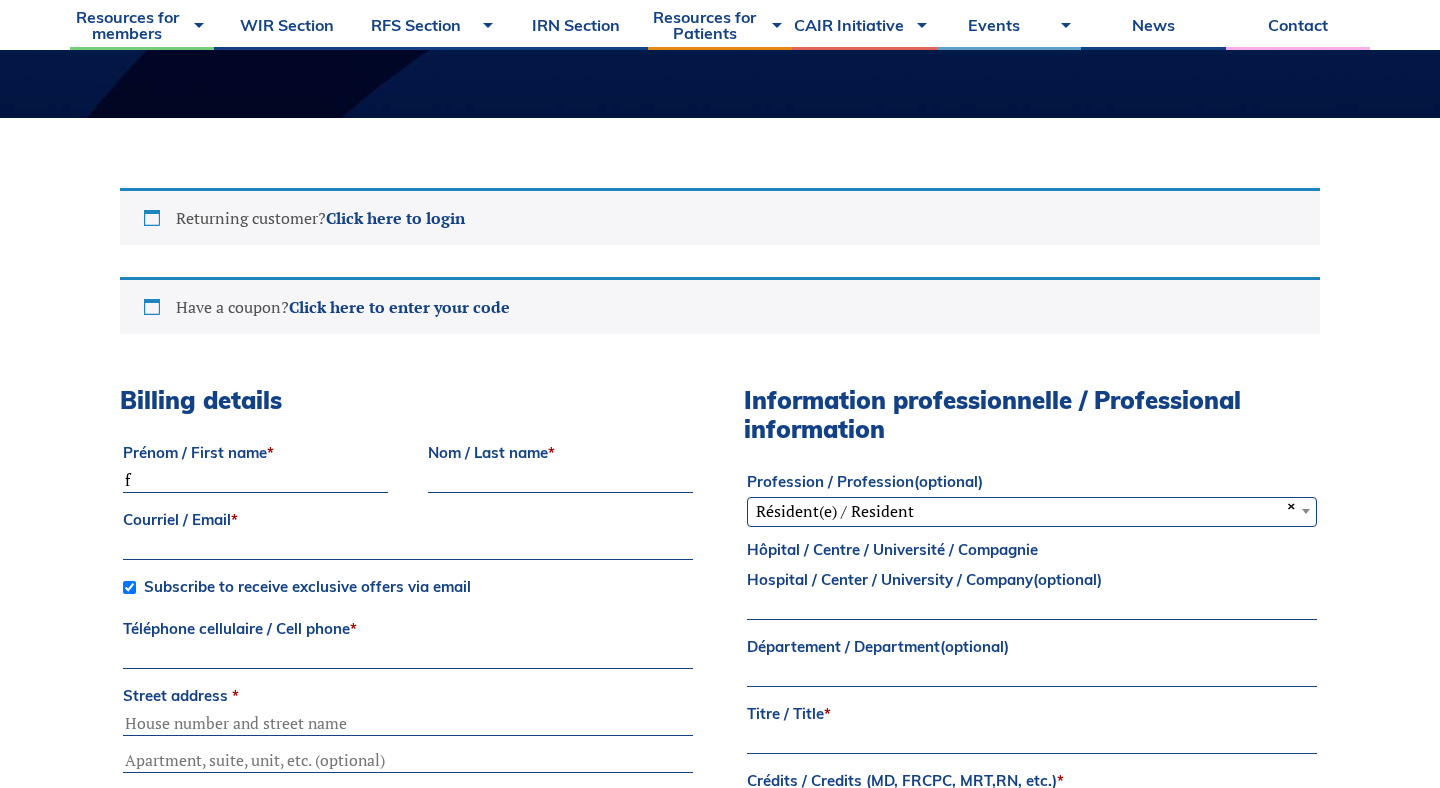 type on "[FIRST]" 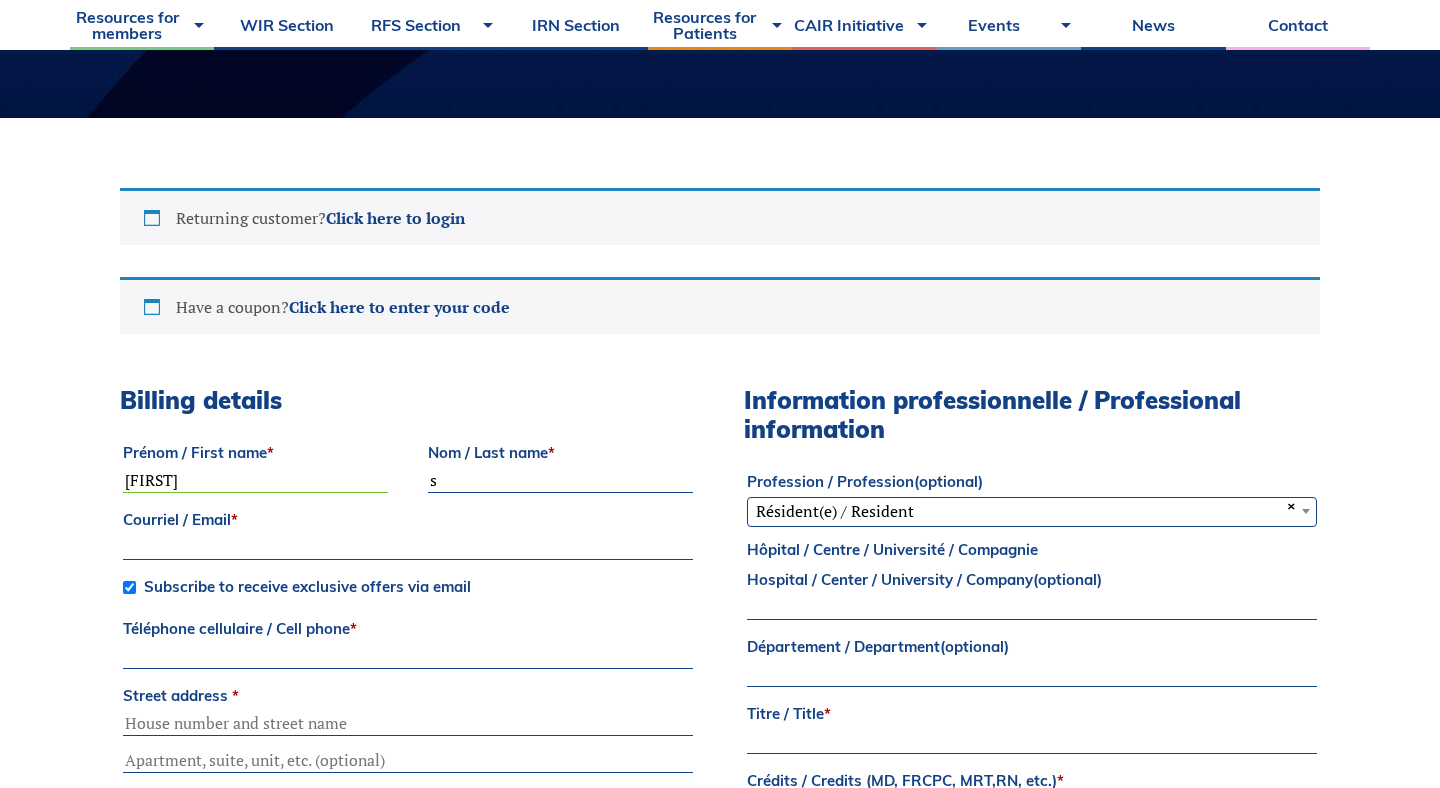 type on "Shamshad" 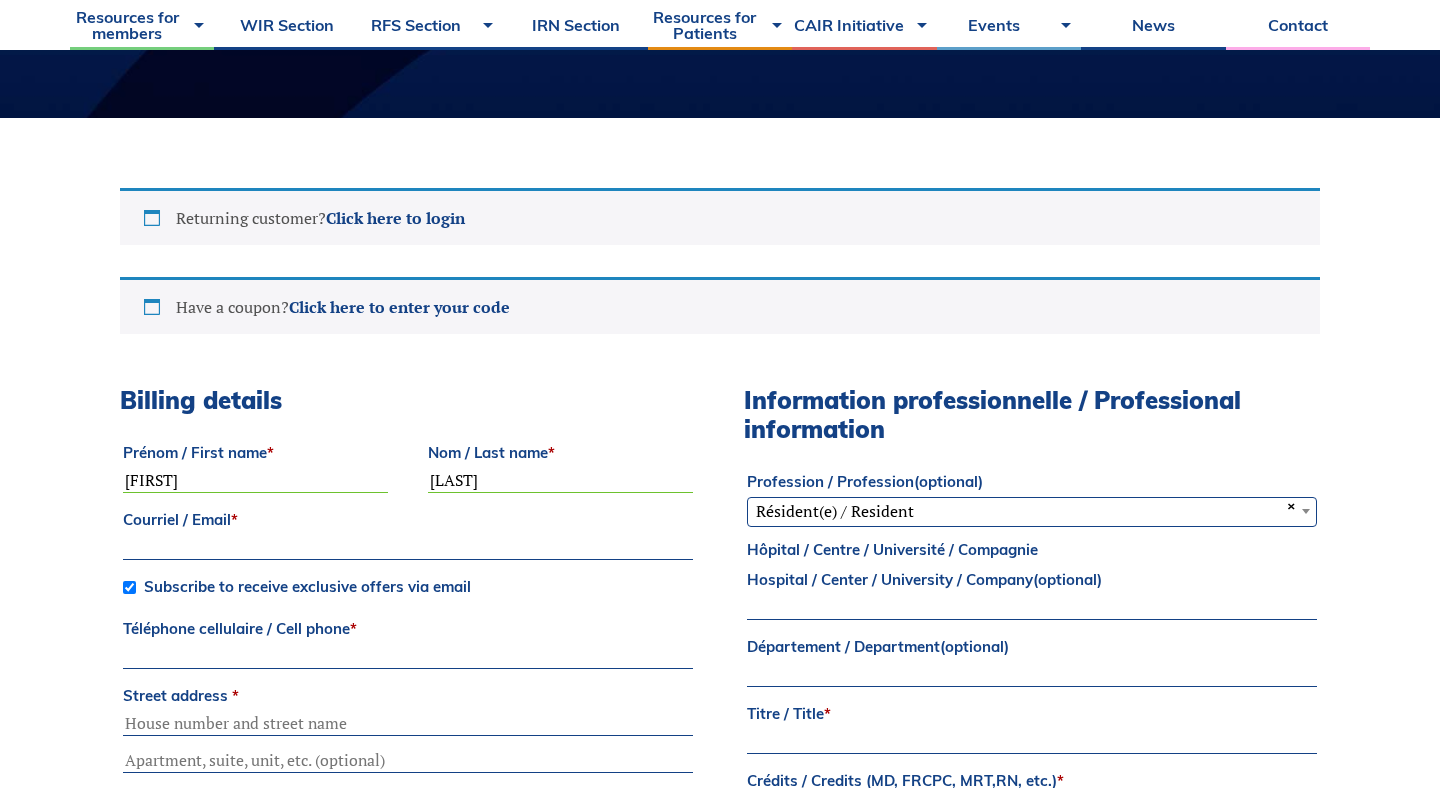 click on "Courriel / Email  *" at bounding box center (408, 520) 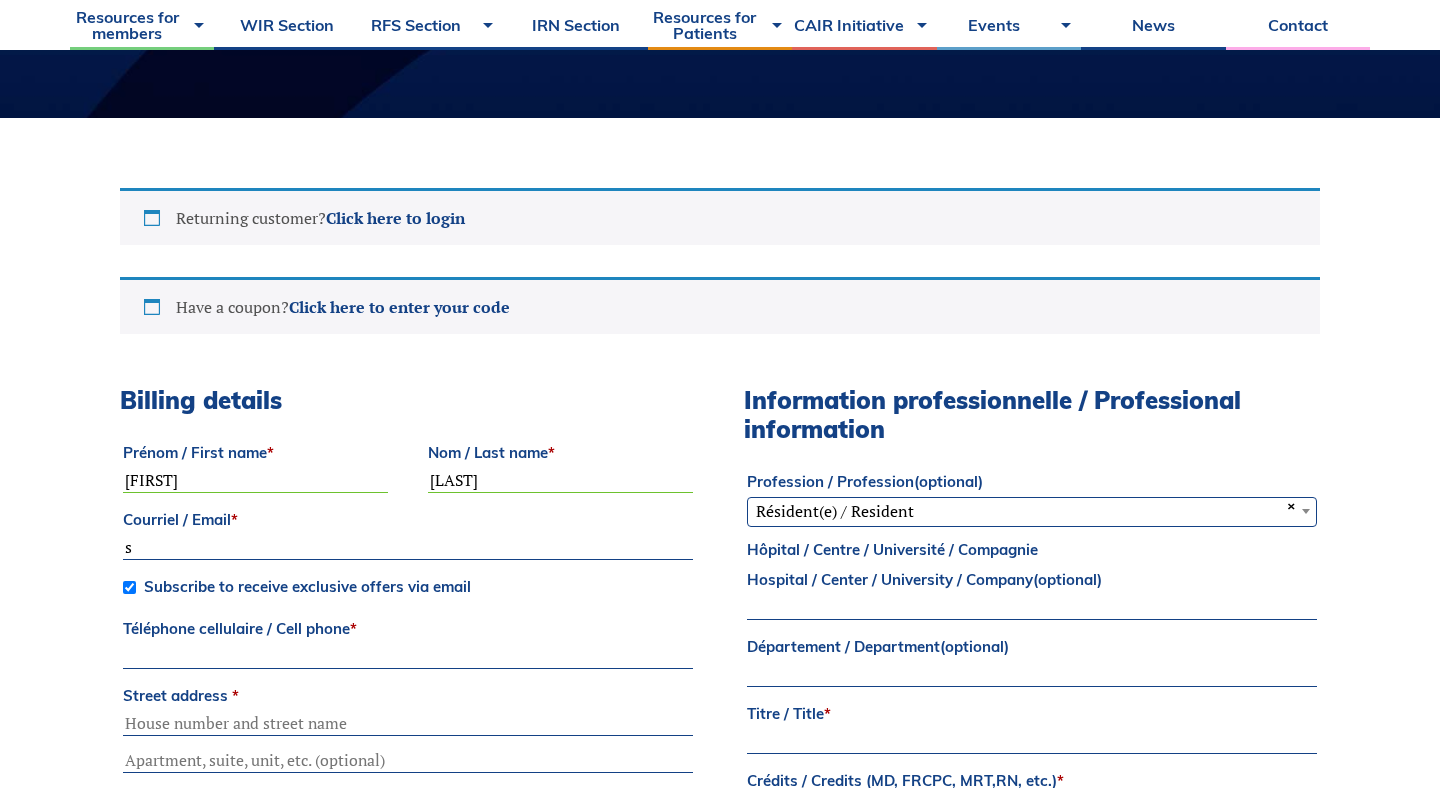 type on "shamshad@ualberta.ca" 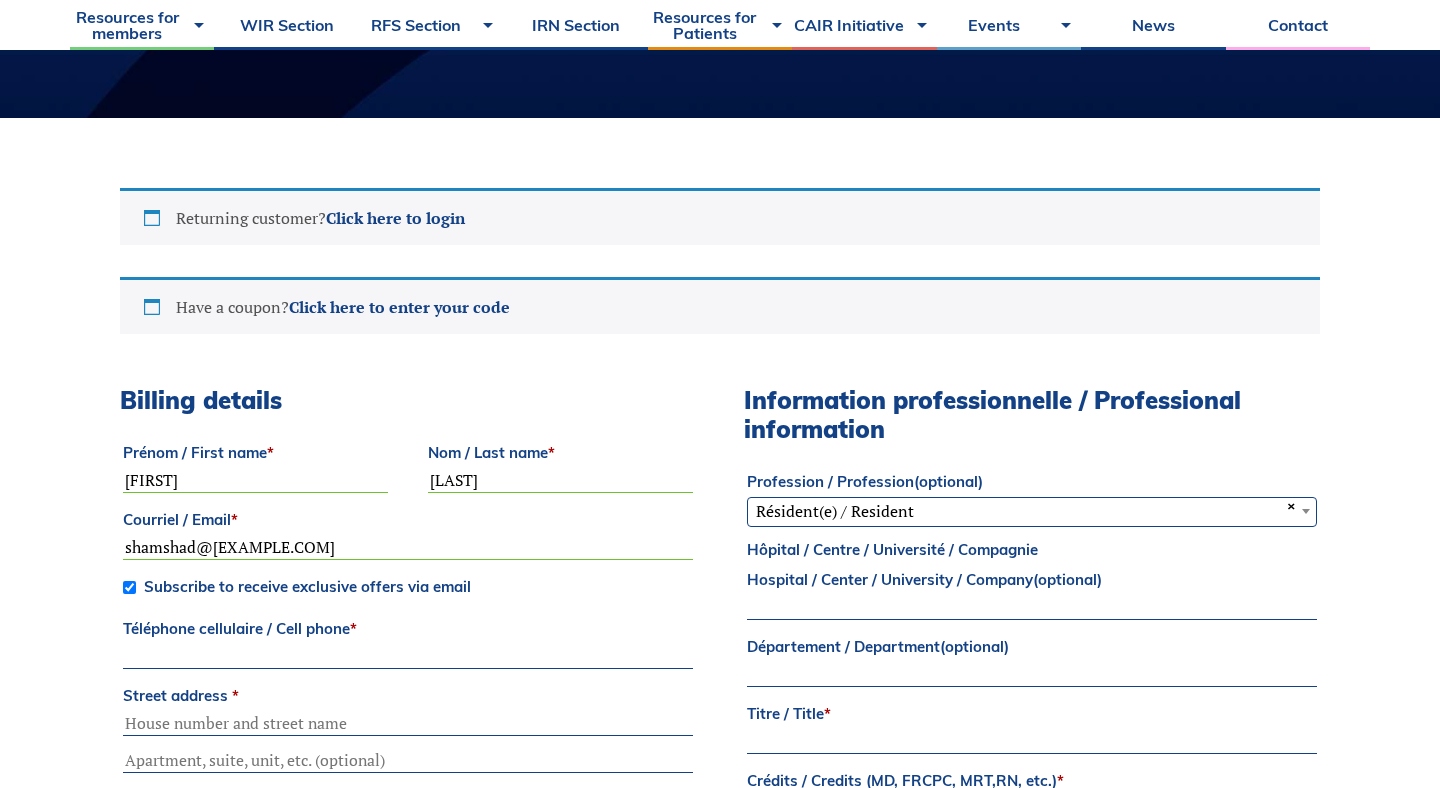 click on "Prénom / First name  * Farooq Nom / Last name  * Shamshad Courriel / Email  * shamshad@ualberta.ca Subscribe to receive exclusive offers via email Téléphone cellulaire /  Cell phone  * Street address   * Apartment, suite, unit, etc.   (optional) Pays / Country  * Select a country / region… Afghanistan Åland Islands Albania Algeria American Samoa Andorra Angola Anguilla Antarctica Antigua and Barbuda Argentina Armenia Aruba Australia Austria Azerbaijan Bahamas Bahrain Bangladesh Barbados Belarus Belau Belgium Belize Benin Bermuda Bhutan Bolivia Bonaire, Saint Eustatius and Saba Bosnia and Herzegovina Botswana Bouvet Island Brazil British Indian Ocean Territory Brunei Bulgaria Burkina Faso Burundi Cambodia Cameroon Canada Cape Verde Cayman Islands Central African Republic Chad Chile China Christmas Island Cocos (Keeling) Islands Colombia Comoros Congo (Brazzaville) Congo (Kinshasa) Cook Islands Costa Rica Croatia Cuba Curaçao Cyprus Czech Republic Denmark Djibouti Dominica Ecuador Egypt" at bounding box center (408, 812) 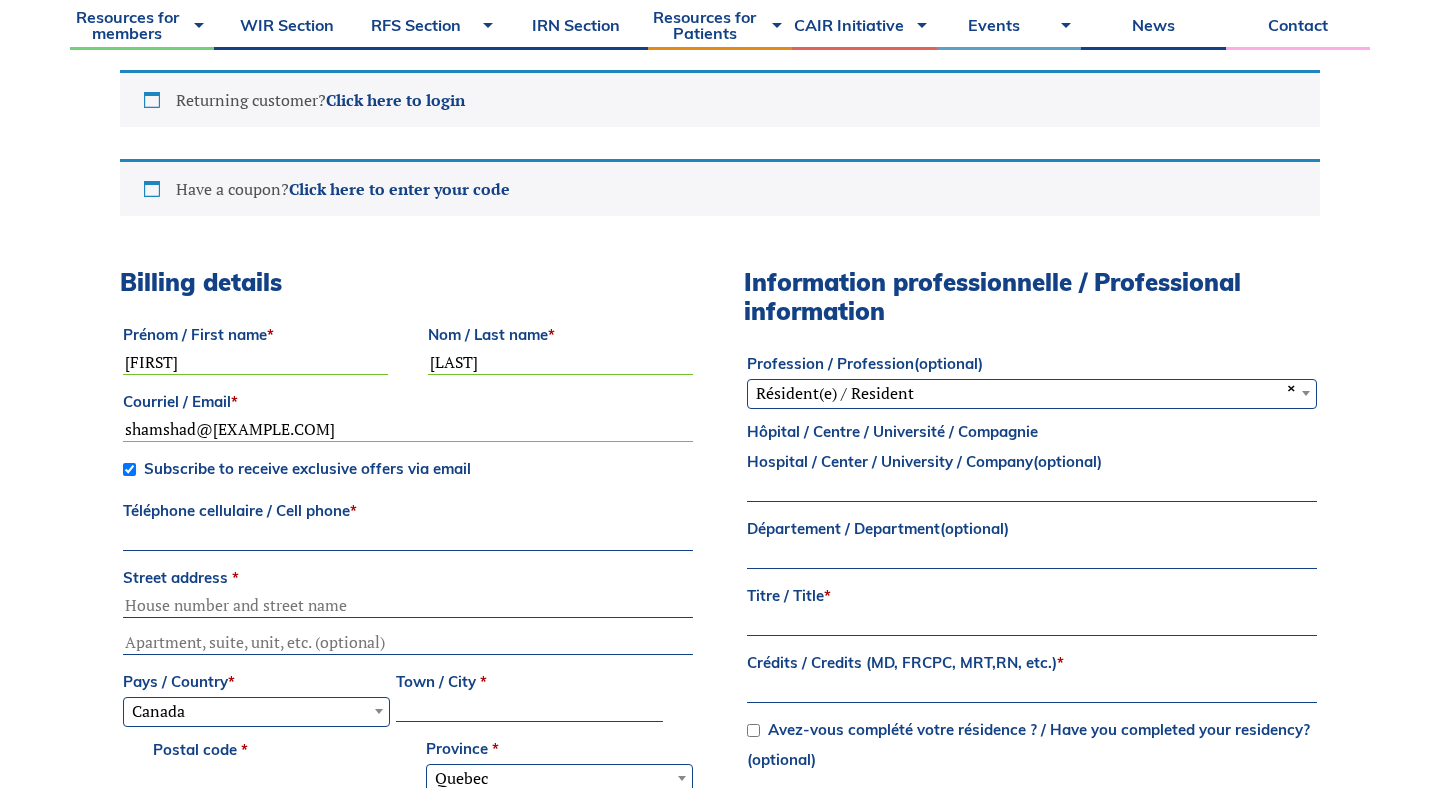 scroll, scrollTop: 566, scrollLeft: 0, axis: vertical 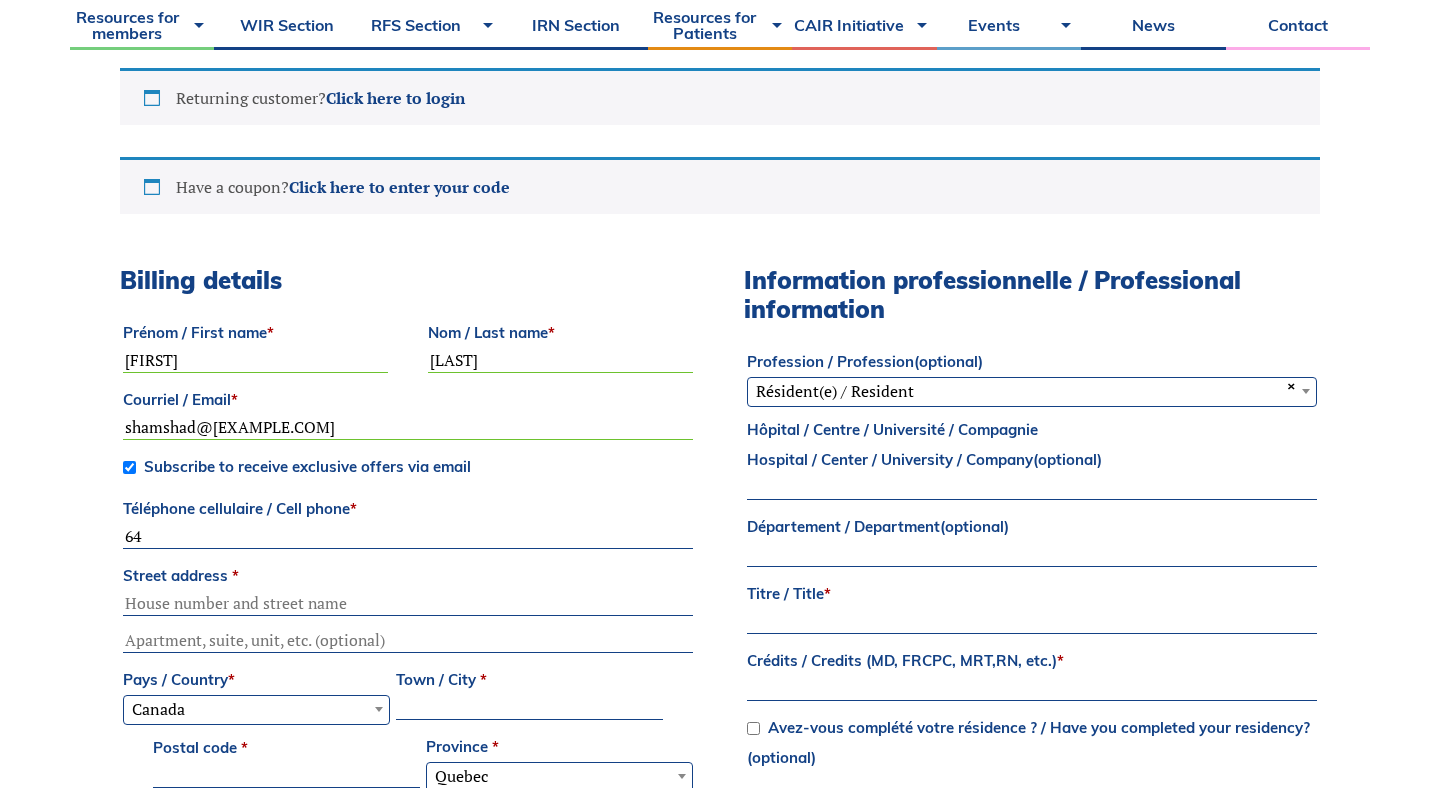 type on "6474677828" 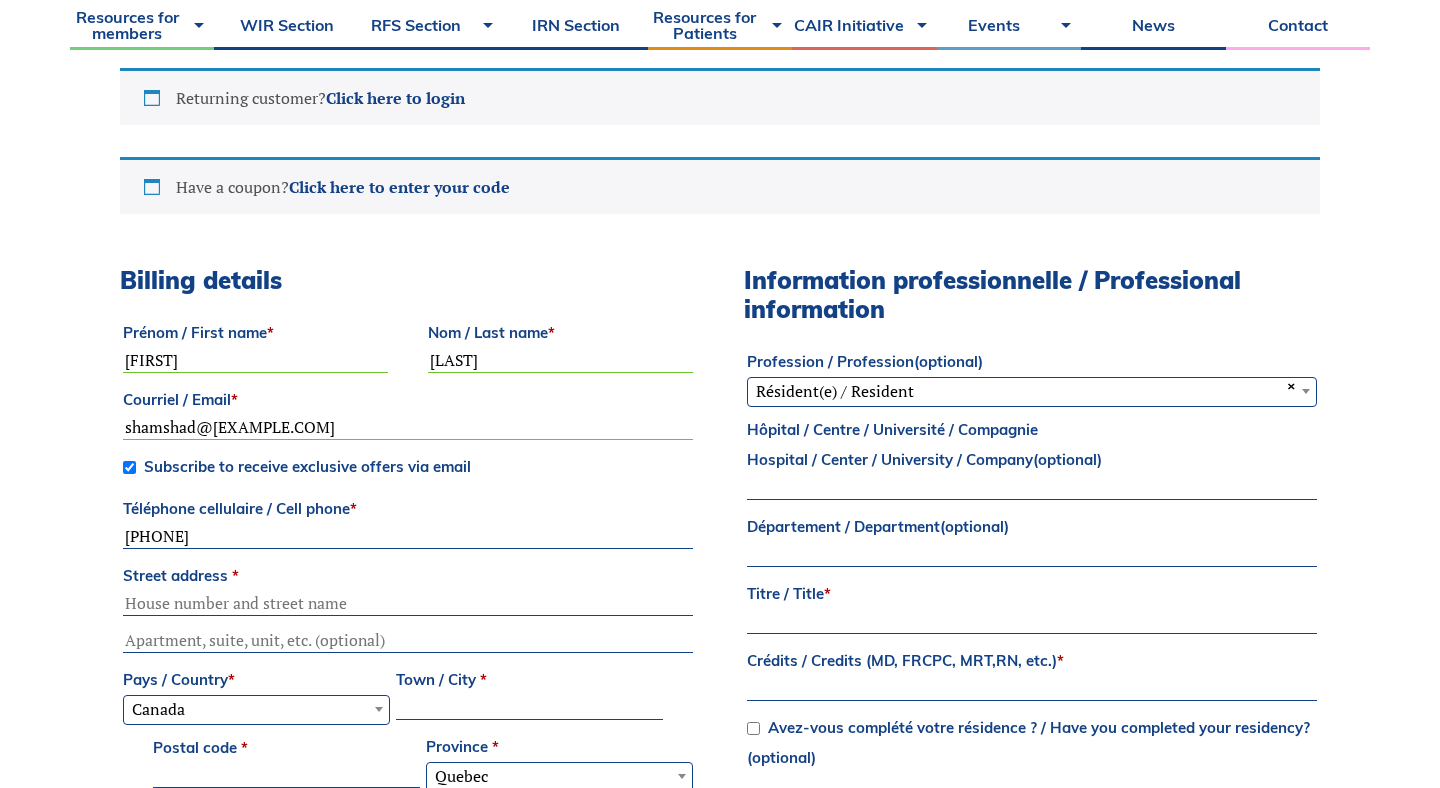 type on "92-1010 Rabbit Hill Rd SW" 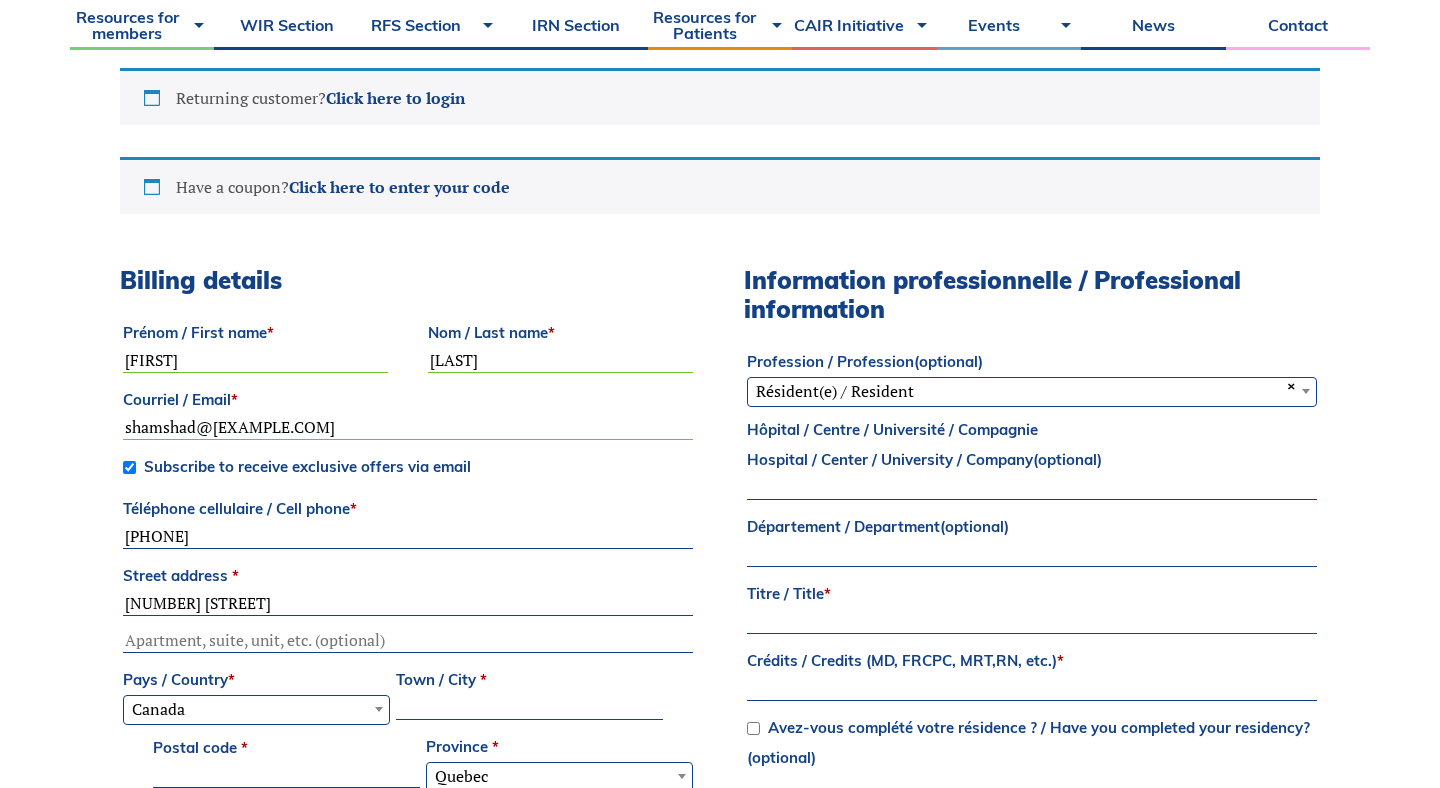type on "Edmonton" 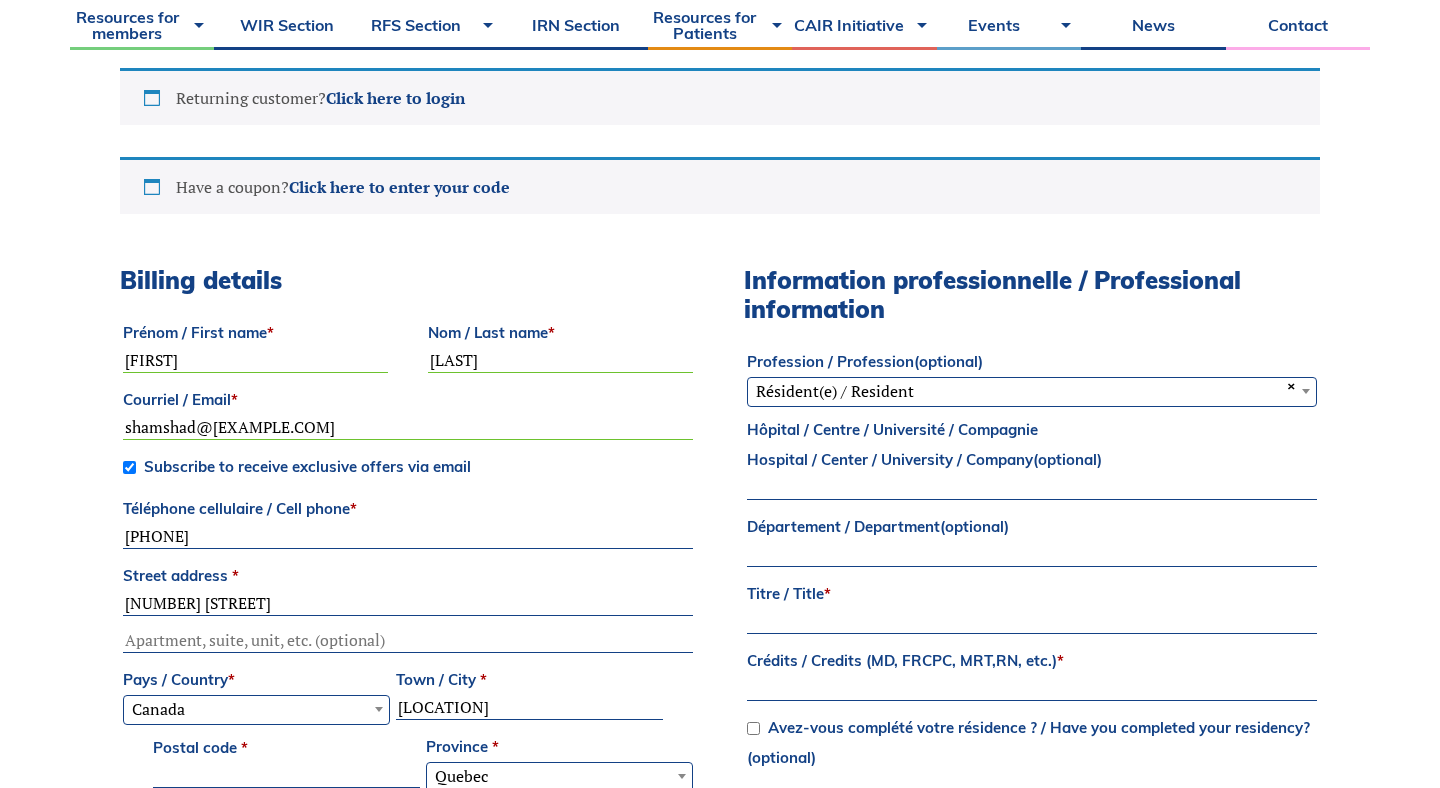 select on "AB" 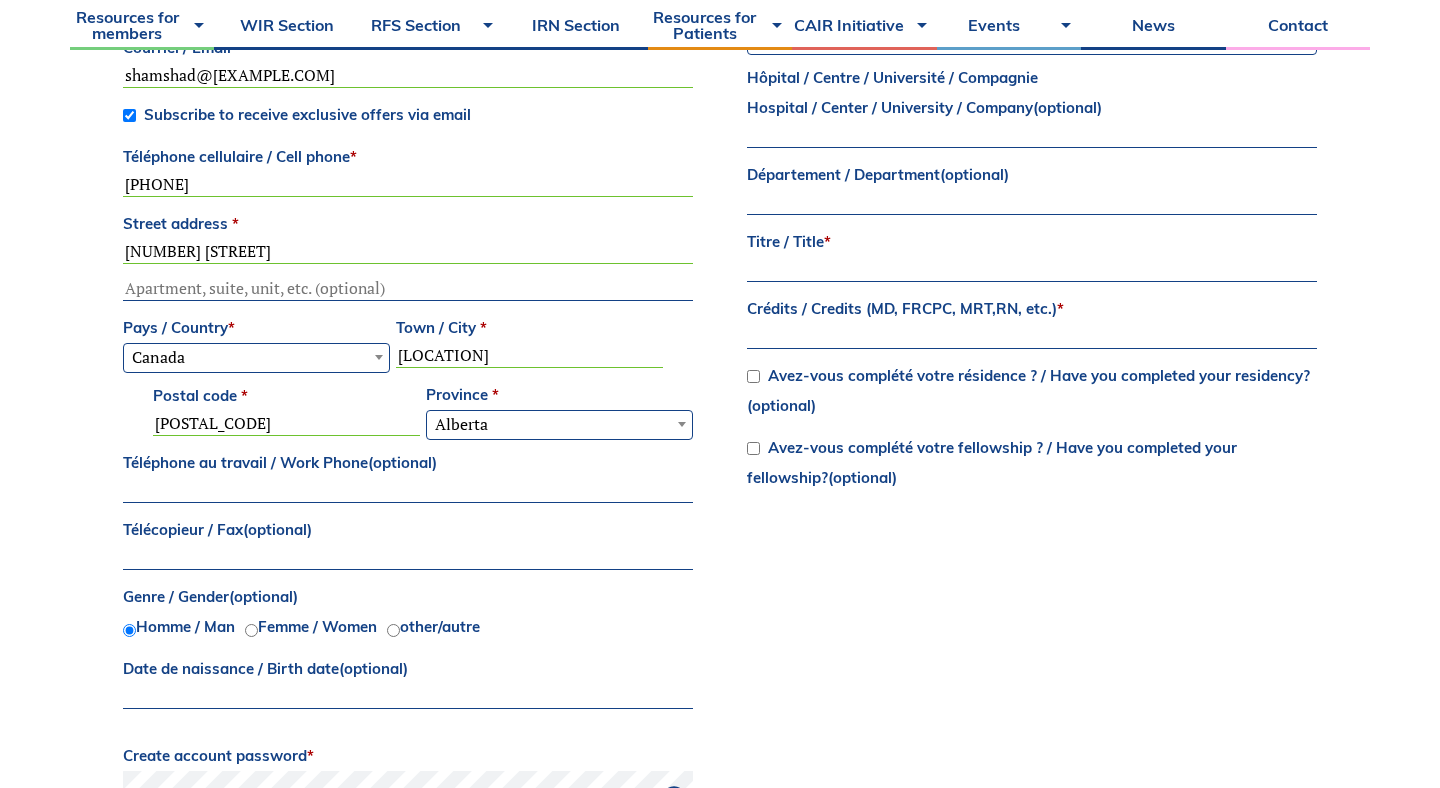scroll, scrollTop: 953, scrollLeft: 0, axis: vertical 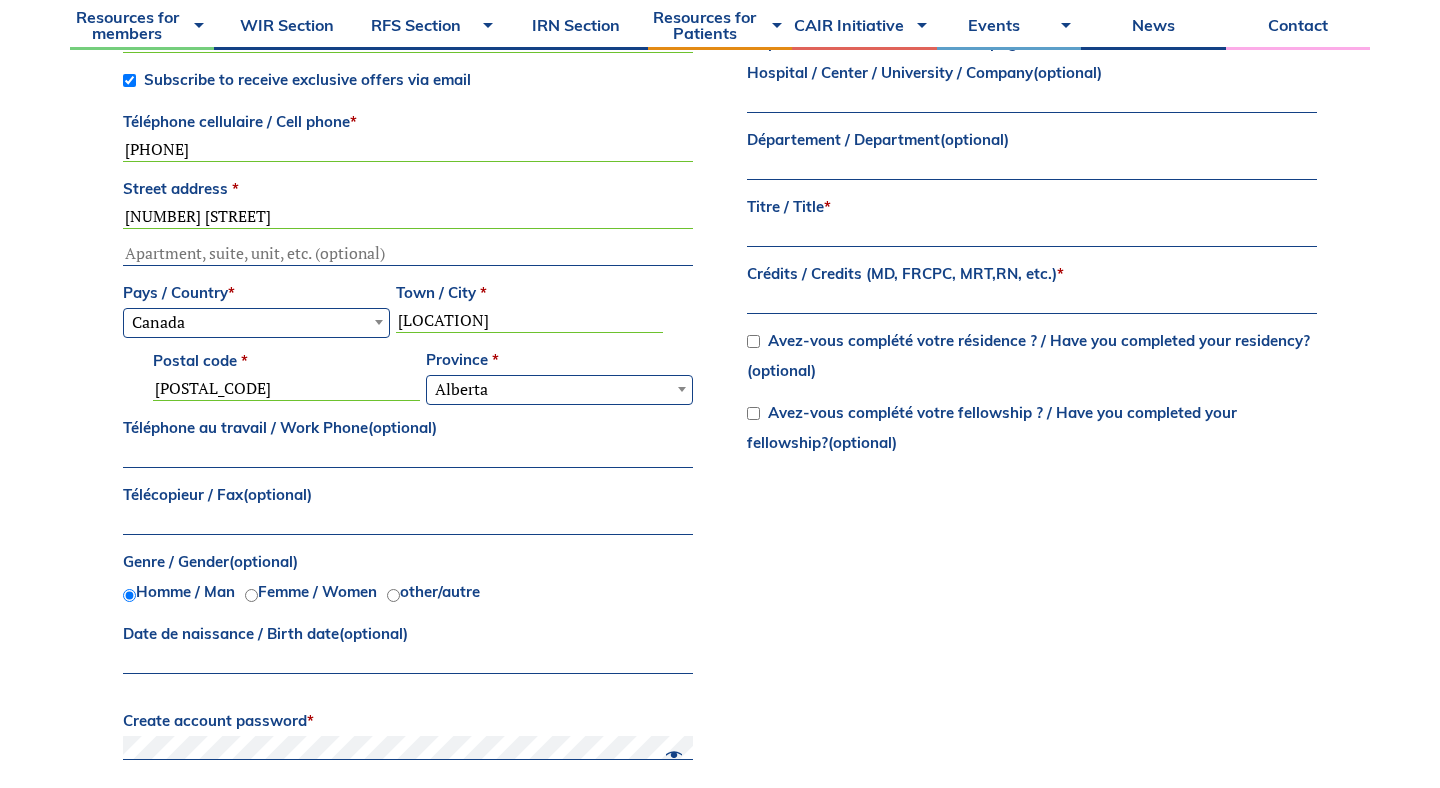 click on "Téléphone au travail / Work Phone  (optional)" at bounding box center [408, 456] 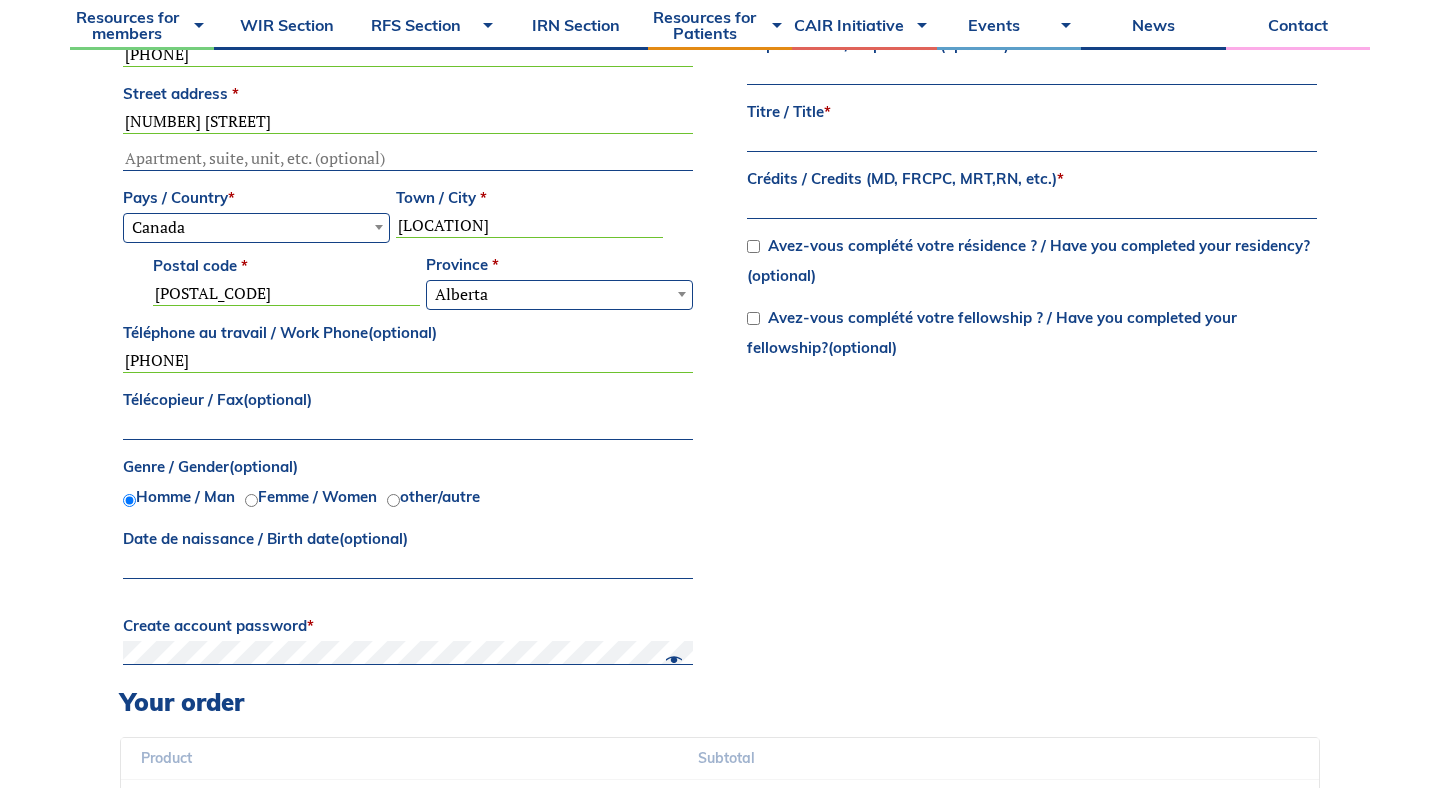 scroll, scrollTop: 1056, scrollLeft: 0, axis: vertical 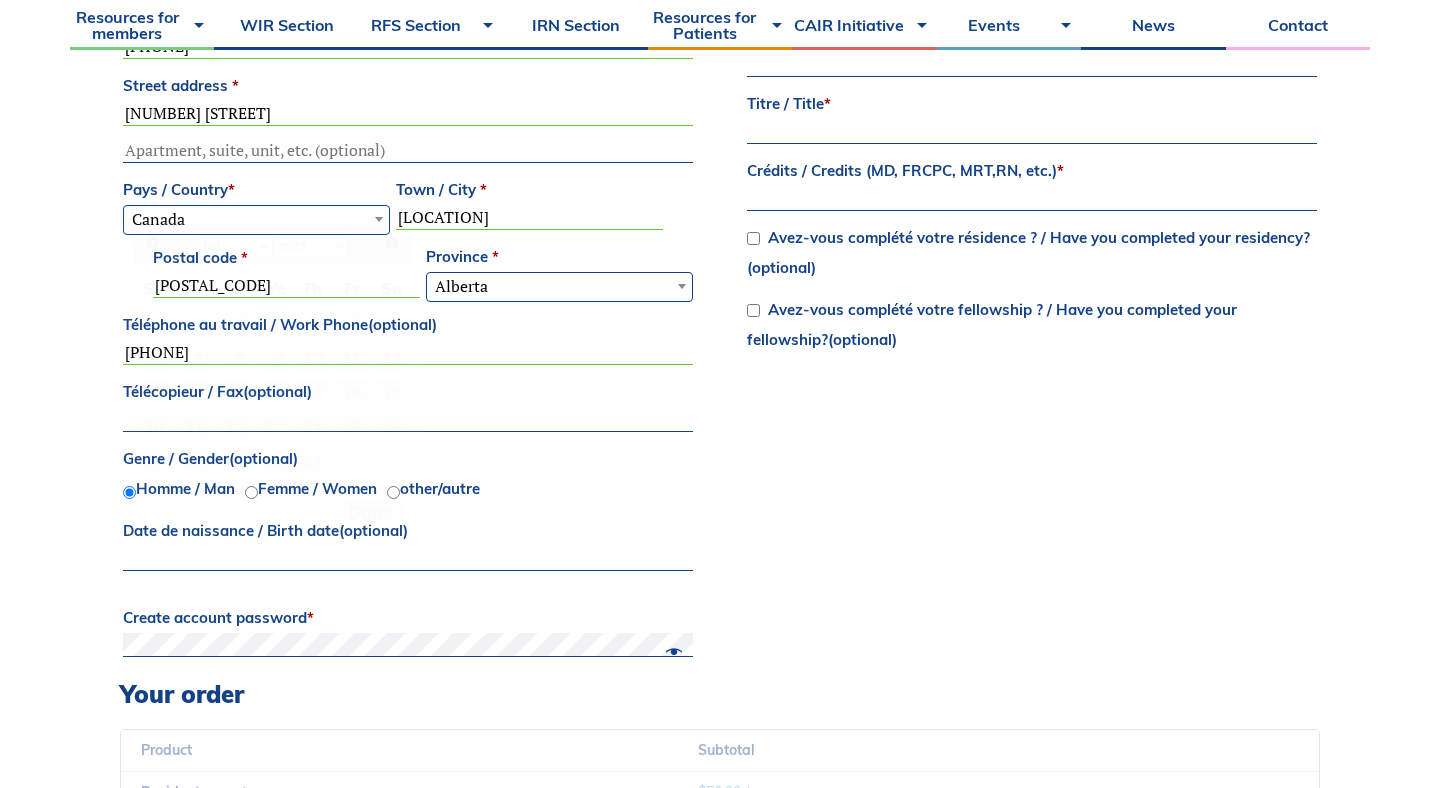 click on "Date de naissance / Birth date  (optional)" at bounding box center [408, 559] 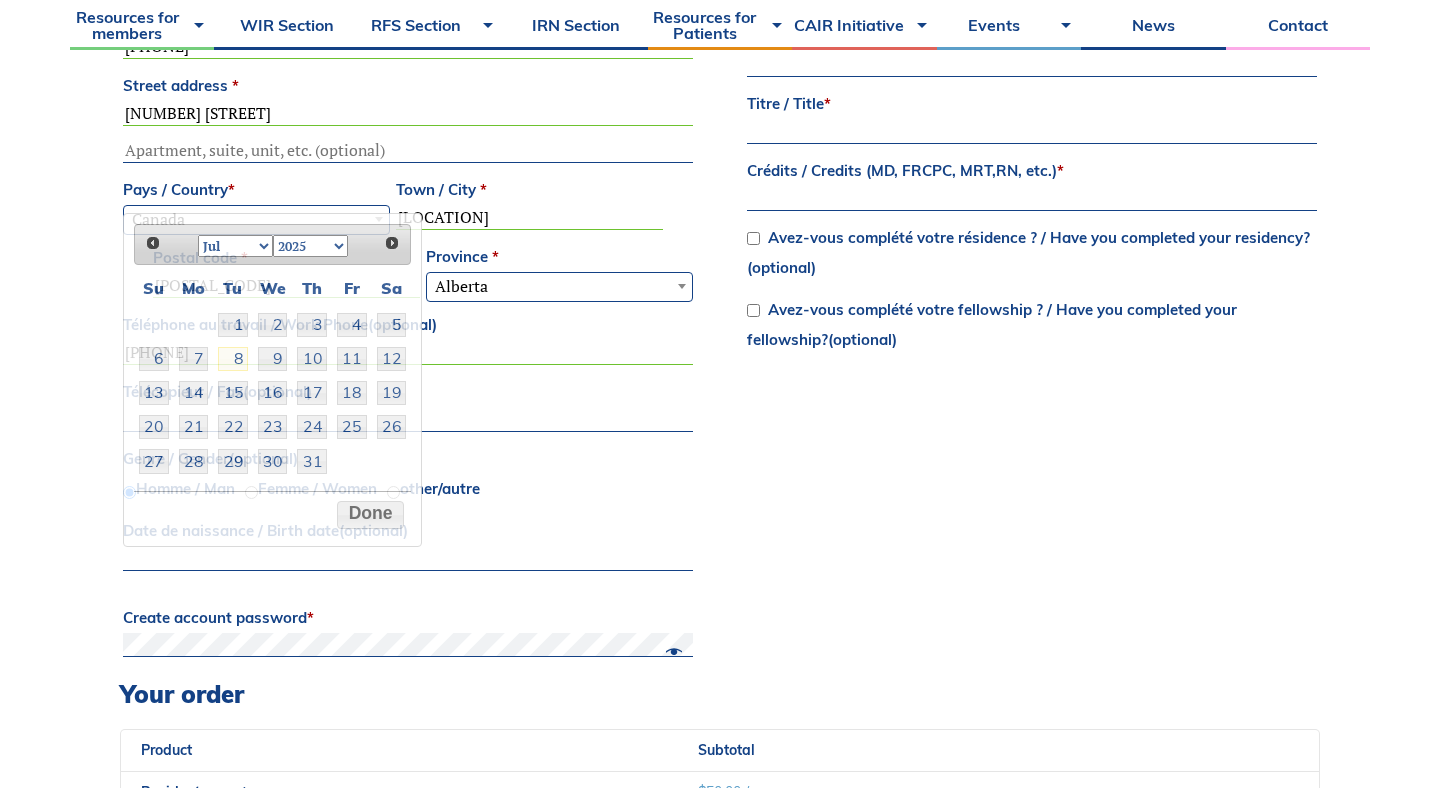 click on "Returning customer?  Click here to login
If you have shopped with us before, please enter your details below. If you are a new customer, please proceed to the Billing section.
Username or email  *
shamshad@ualberta.ca
Password  *
Remember me
Login
Lost your password?
Have a coupon?  Click here to enter your code
If you have a coupon code, please apply it below.
Coupon:
Apply coupon
Billing details
Prénom / First name  * Farooq Nom / Last name  * Shamshad Courriel / Email  * shamshad@ualberta.ca Subscribe to receive exclusive offers via email Téléphone cellulaire /  Cell phone  * 6474677828 Street address   * 92-1010 Rabbit Hill Rd SW Apartment, suite, unit, etc.   (optional) Pays / Country  * Select a country / region… Afghanistan Åland Islands Albania Algeria American Samoa Chad" at bounding box center [720, 511] 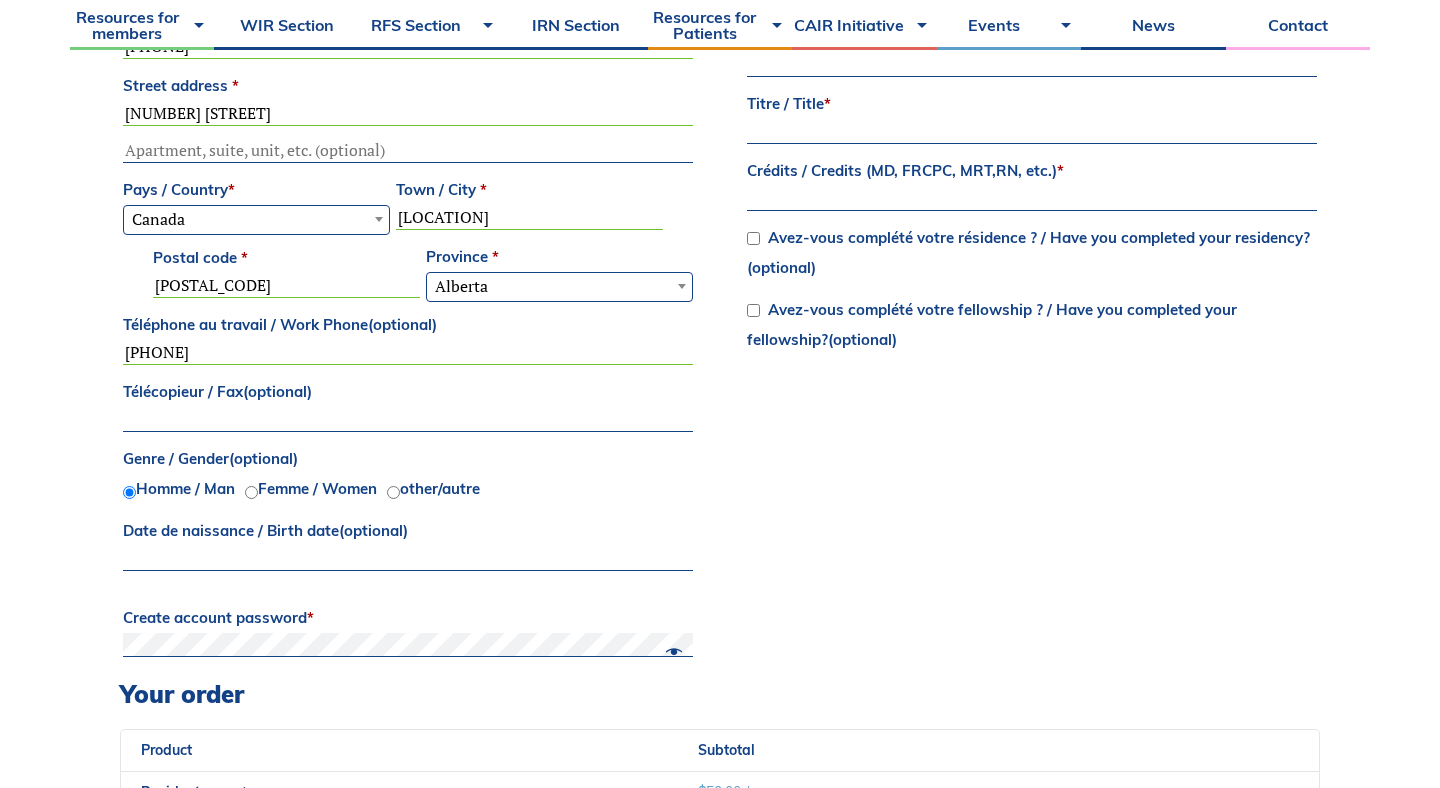click on "Create account password  *" at bounding box center (408, 618) 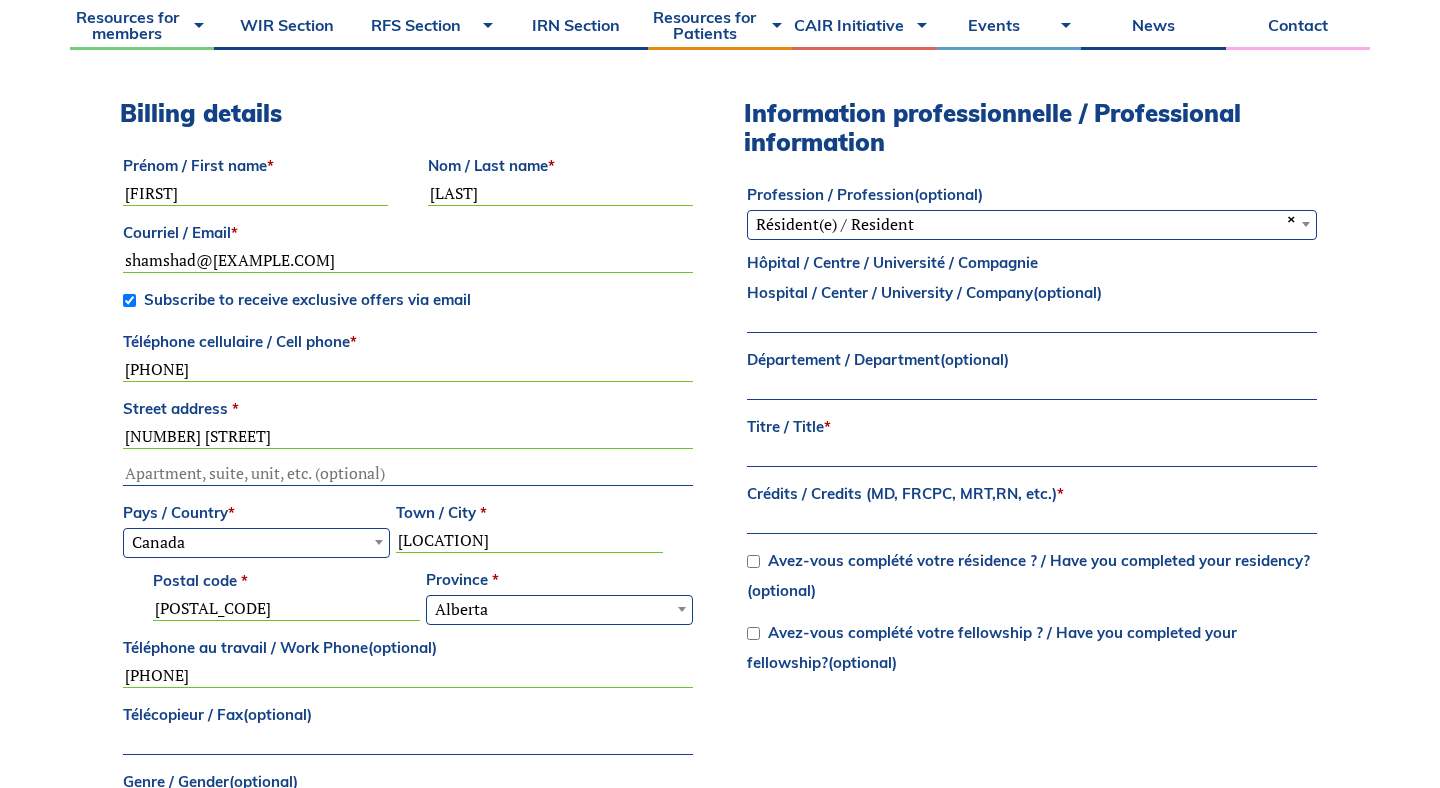 scroll, scrollTop: 723, scrollLeft: 0, axis: vertical 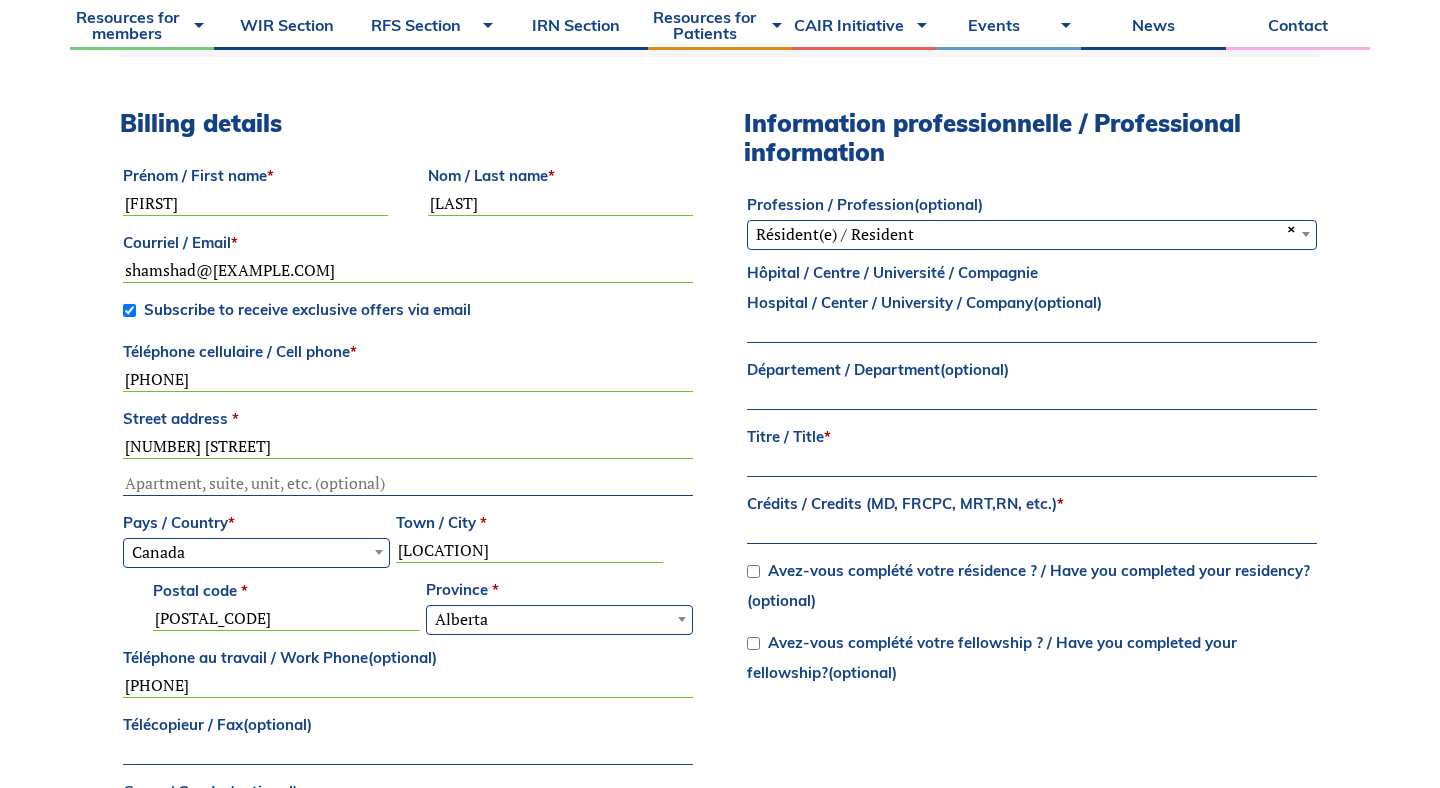 click on "Hôpital / Centre / Université / Compagnie Hospital / Center / University / Company  (optional)" at bounding box center (1032, 331) 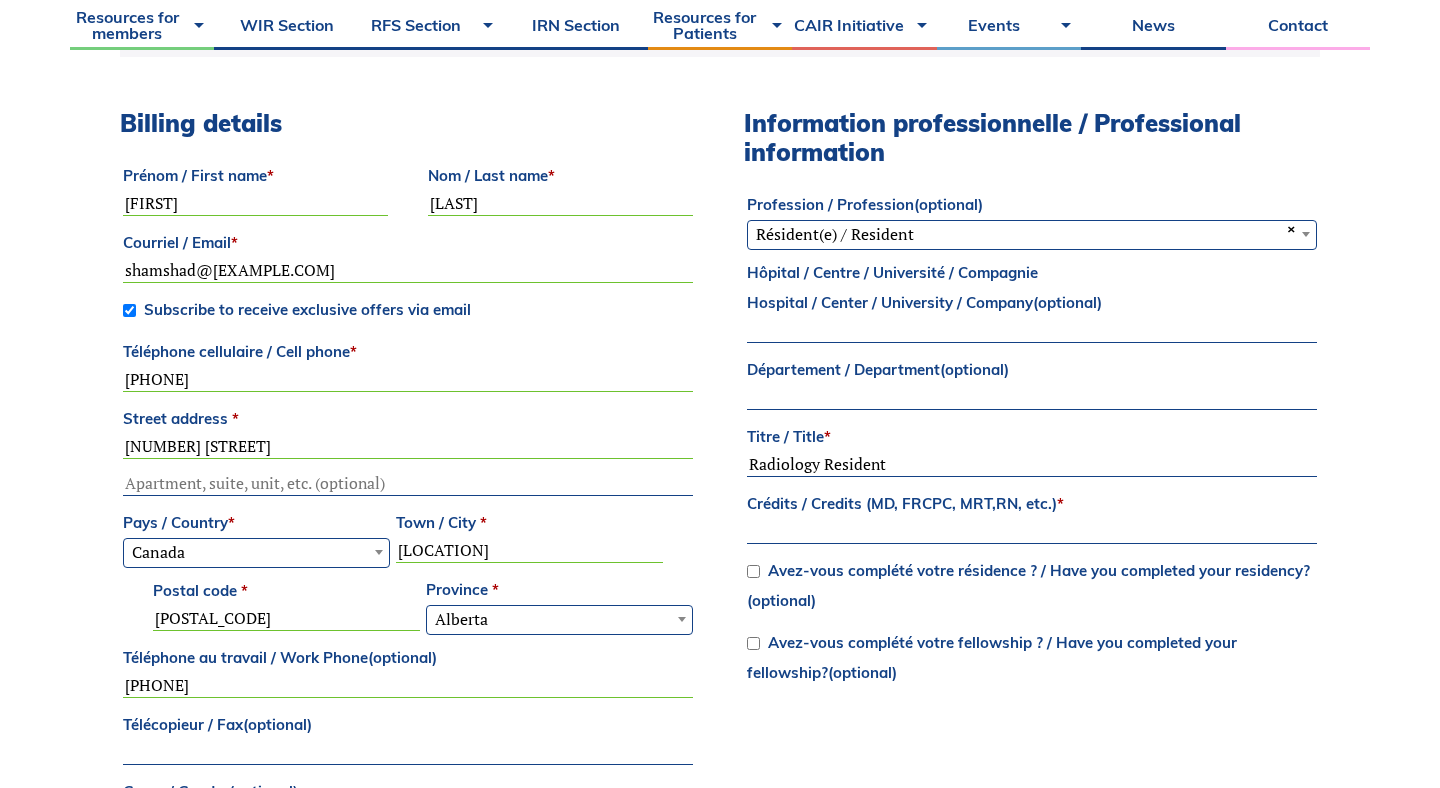 type on "Radiology Resident" 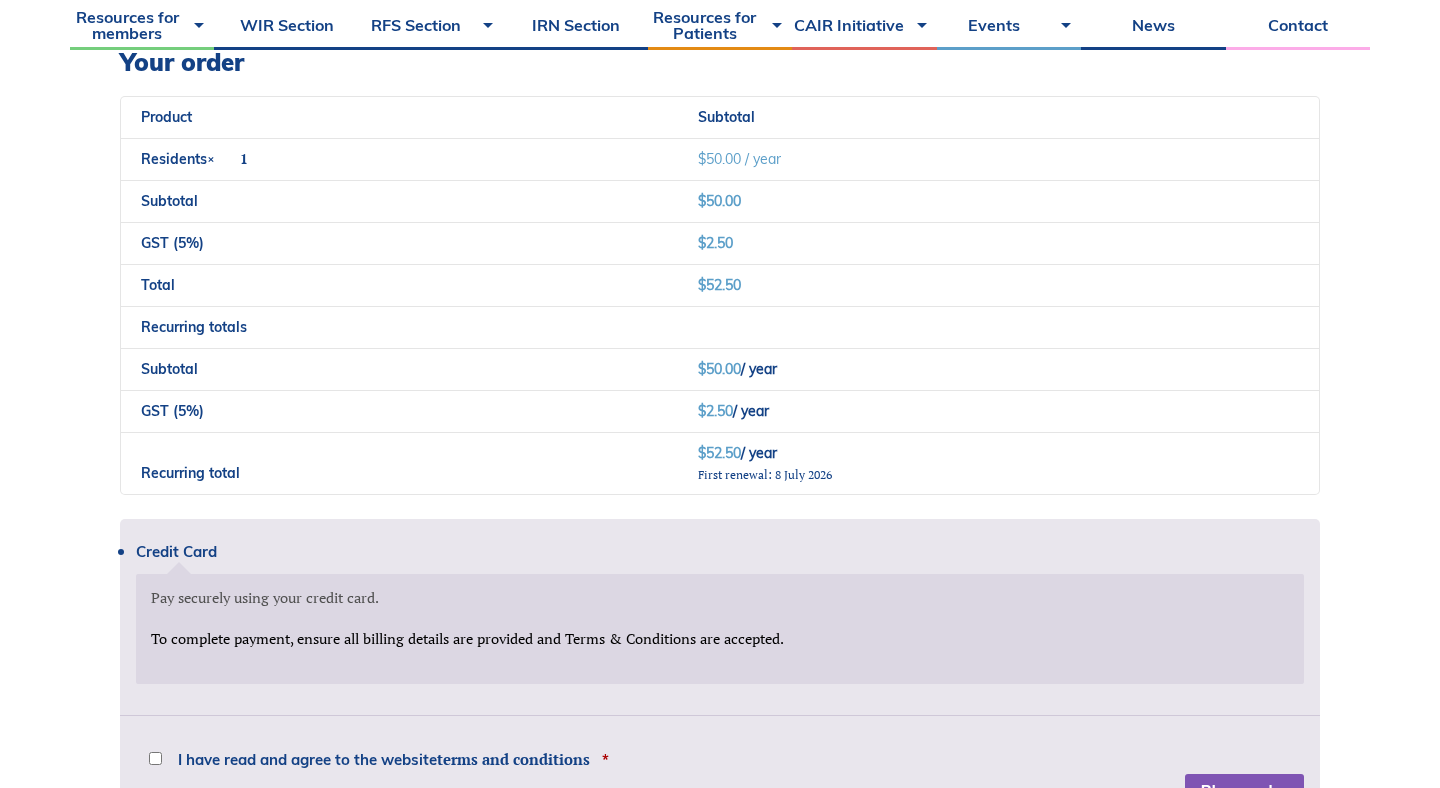 scroll, scrollTop: 1959, scrollLeft: 0, axis: vertical 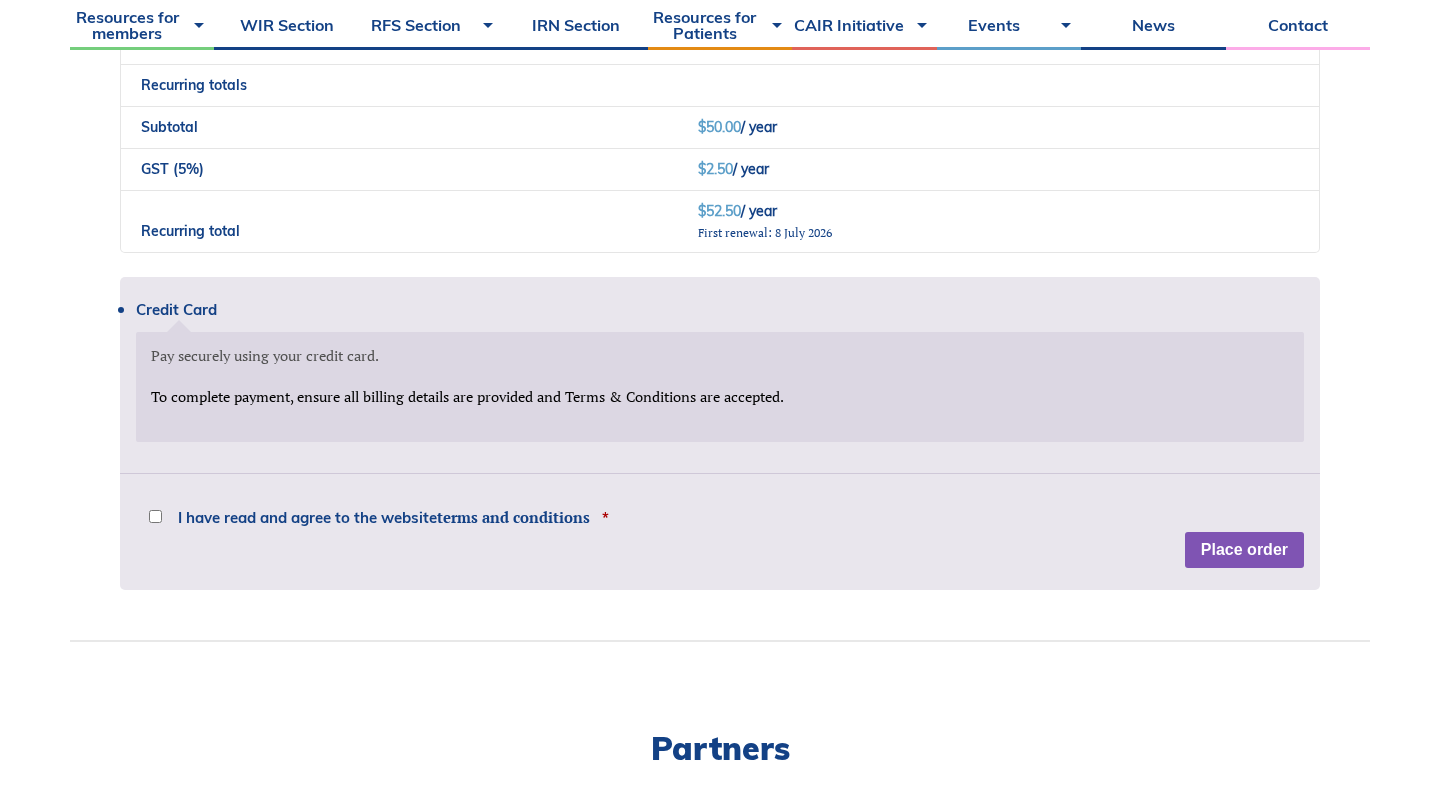 type on "MD, RPh." 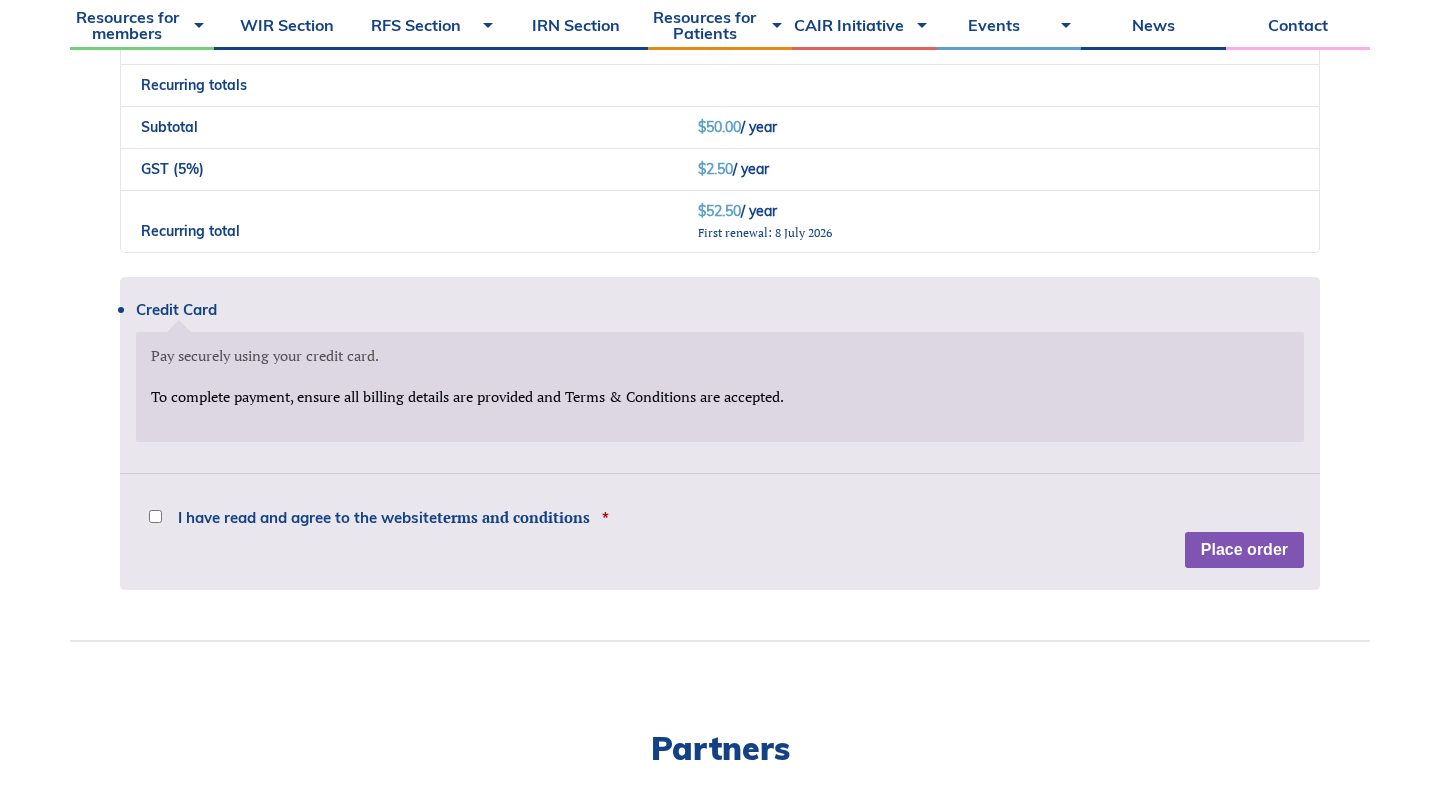 click on "Credit Card
Pay securely using your credit card. Payment Info
To complete payment, ensure all billing details are provided and Terms & Conditions are accepted.
To complete this transaction you must log into your account or register an account and set your billing address.
Disclaimer
The material provided on this website is only intended for informational purposes.
The Canadian Association for Interventional Radiology (CAIR) will make every effort to keep the contents on this website current; however, no representations, warranties or conditions are given, either express or implied, that it will be error- free or completely accurate at all times.
The CAIR may correct errors, modify information, or update information at any time without notice.
Privacy policy
What is personal information?
What information is collected by the CAIR?
Your personal information" at bounding box center (720, 433) 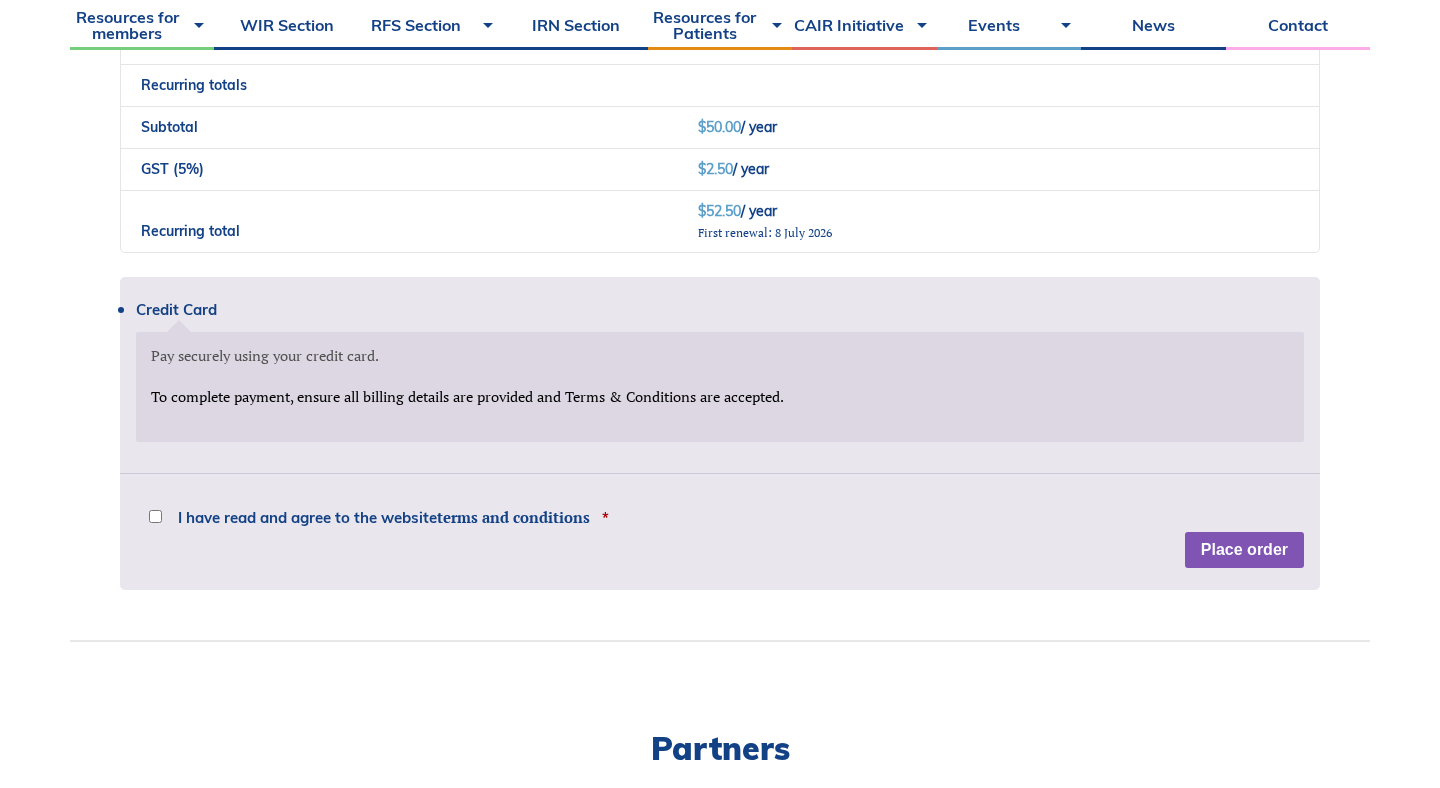 click on "I have read and agree to the website  terms and conditions" at bounding box center [384, 517] 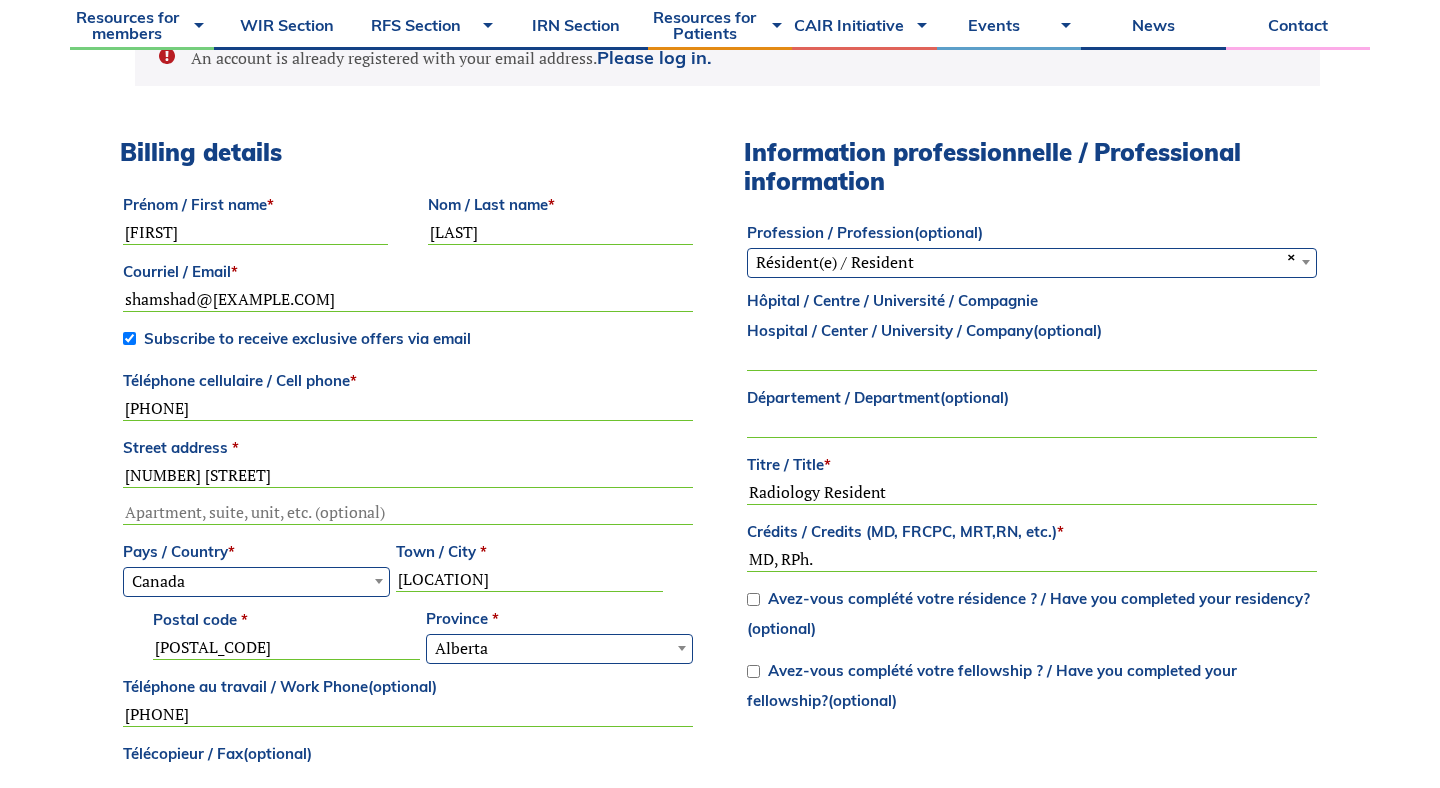 scroll, scrollTop: 732, scrollLeft: 0, axis: vertical 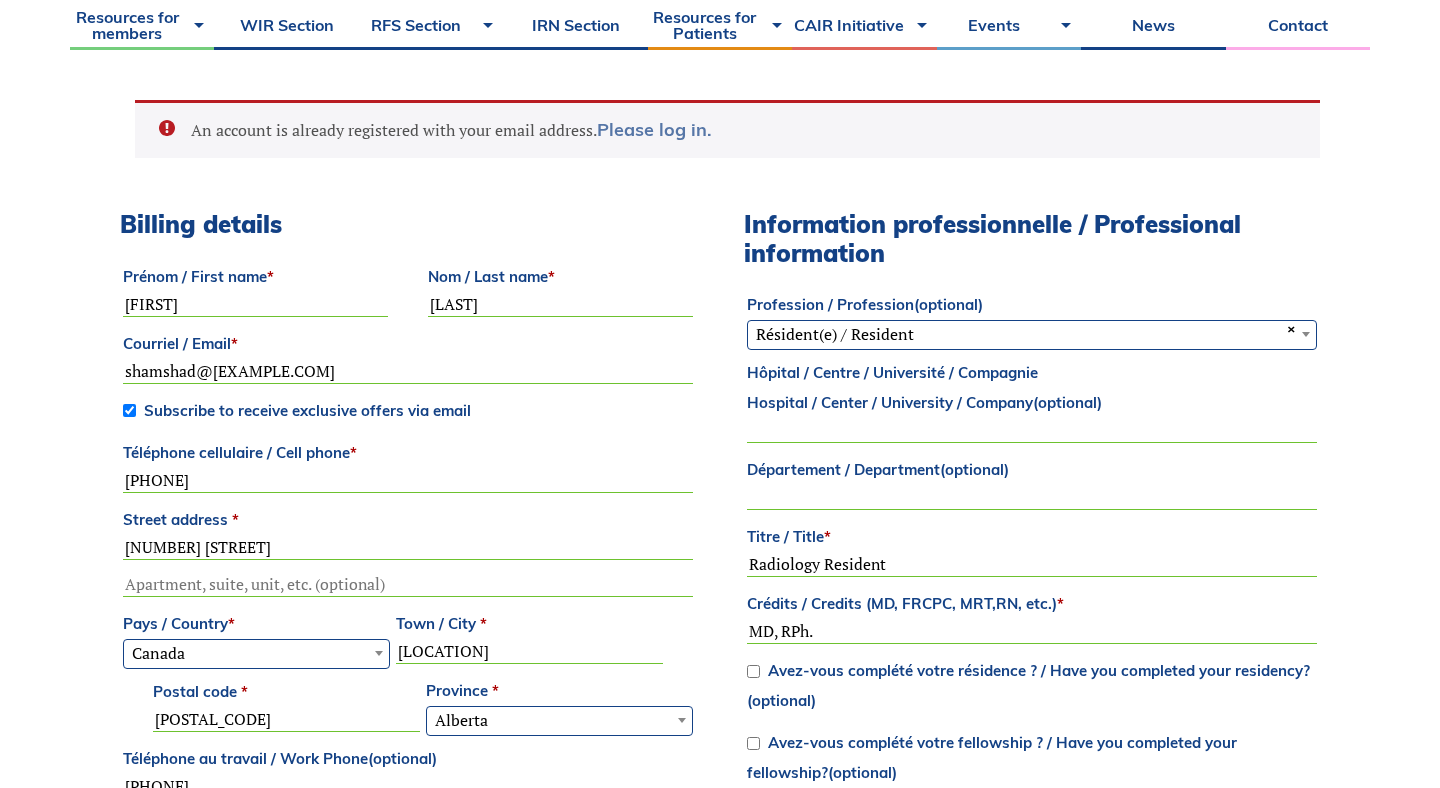 click on "Please log in." at bounding box center [654, 129] 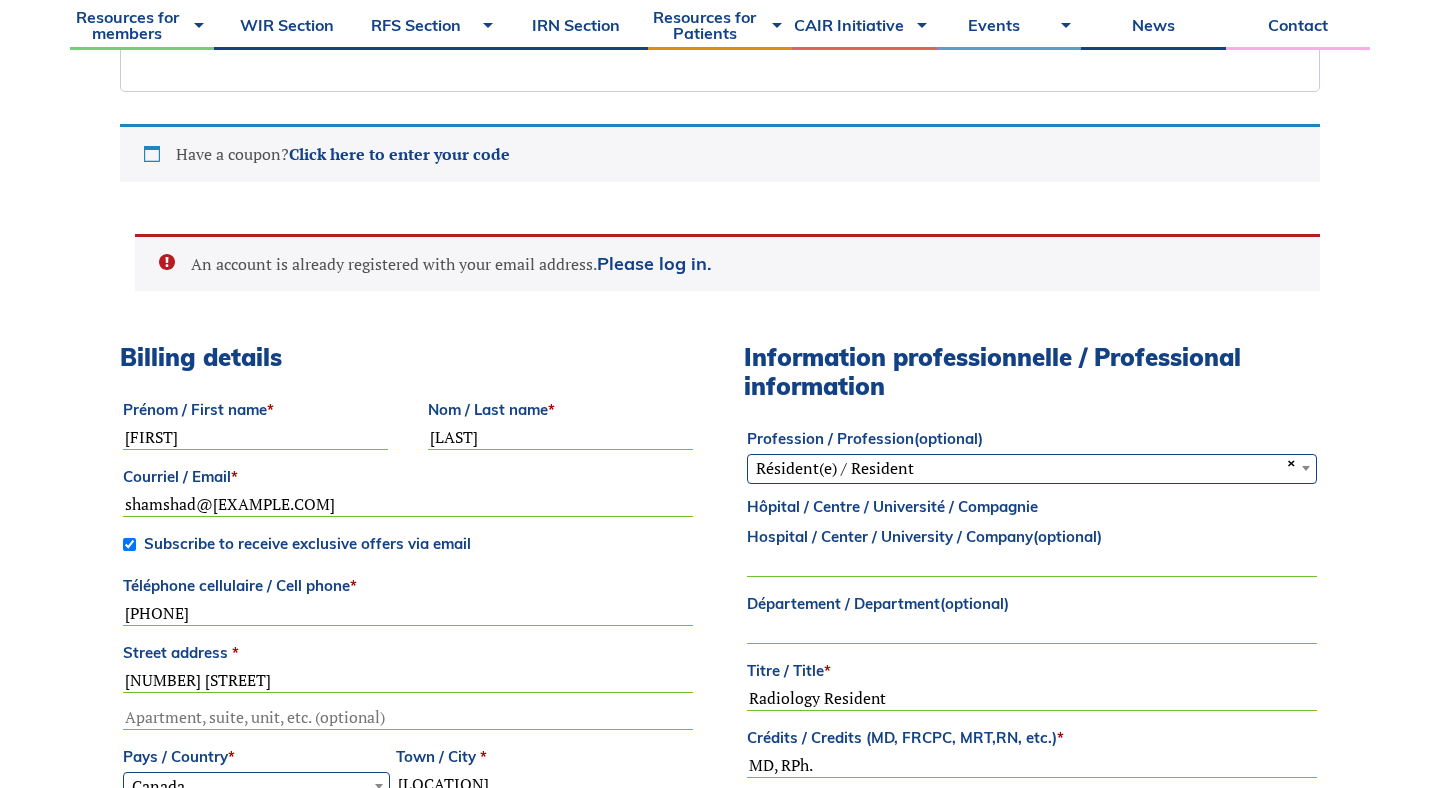 scroll, scrollTop: 864, scrollLeft: 0, axis: vertical 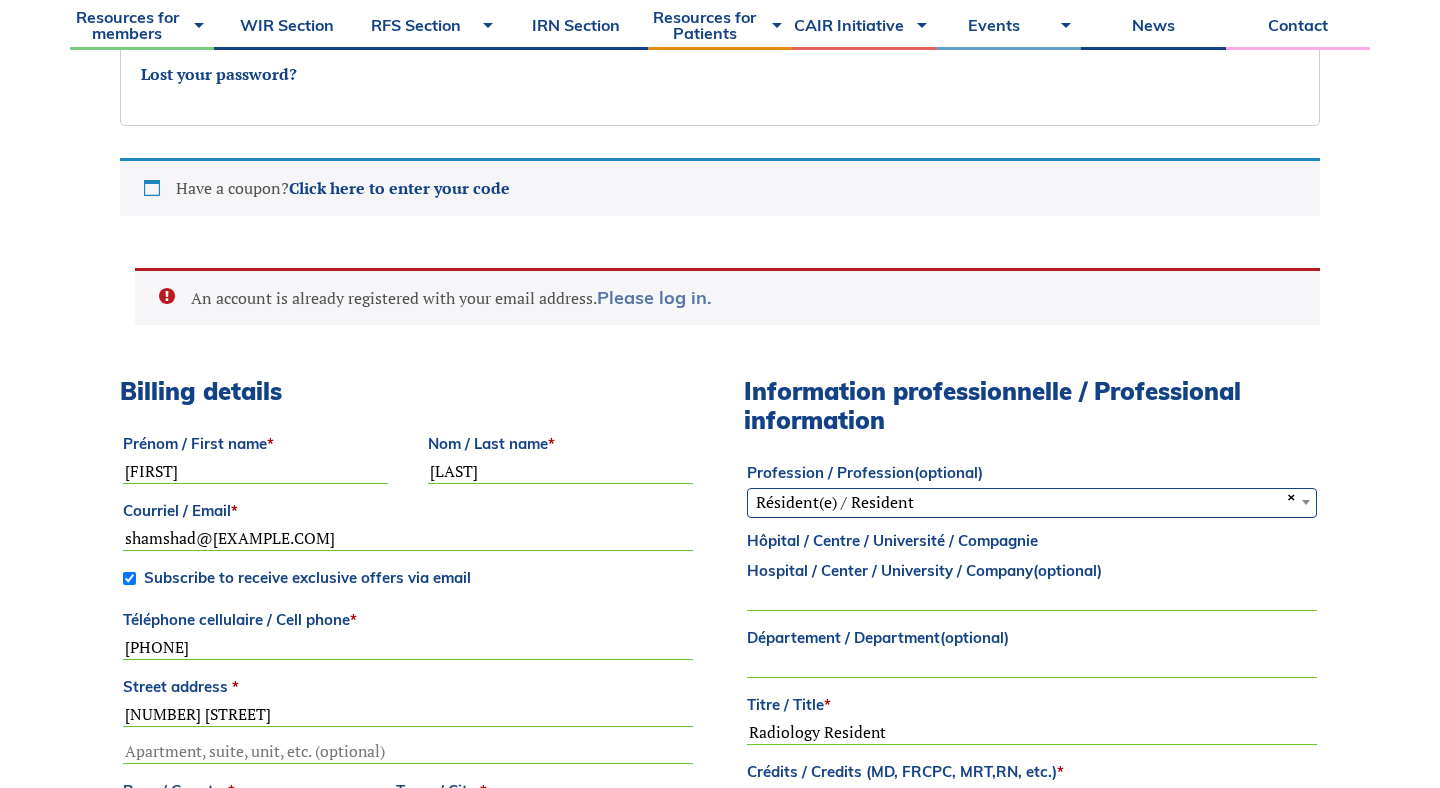 click on "Please log in." at bounding box center (654, 297) 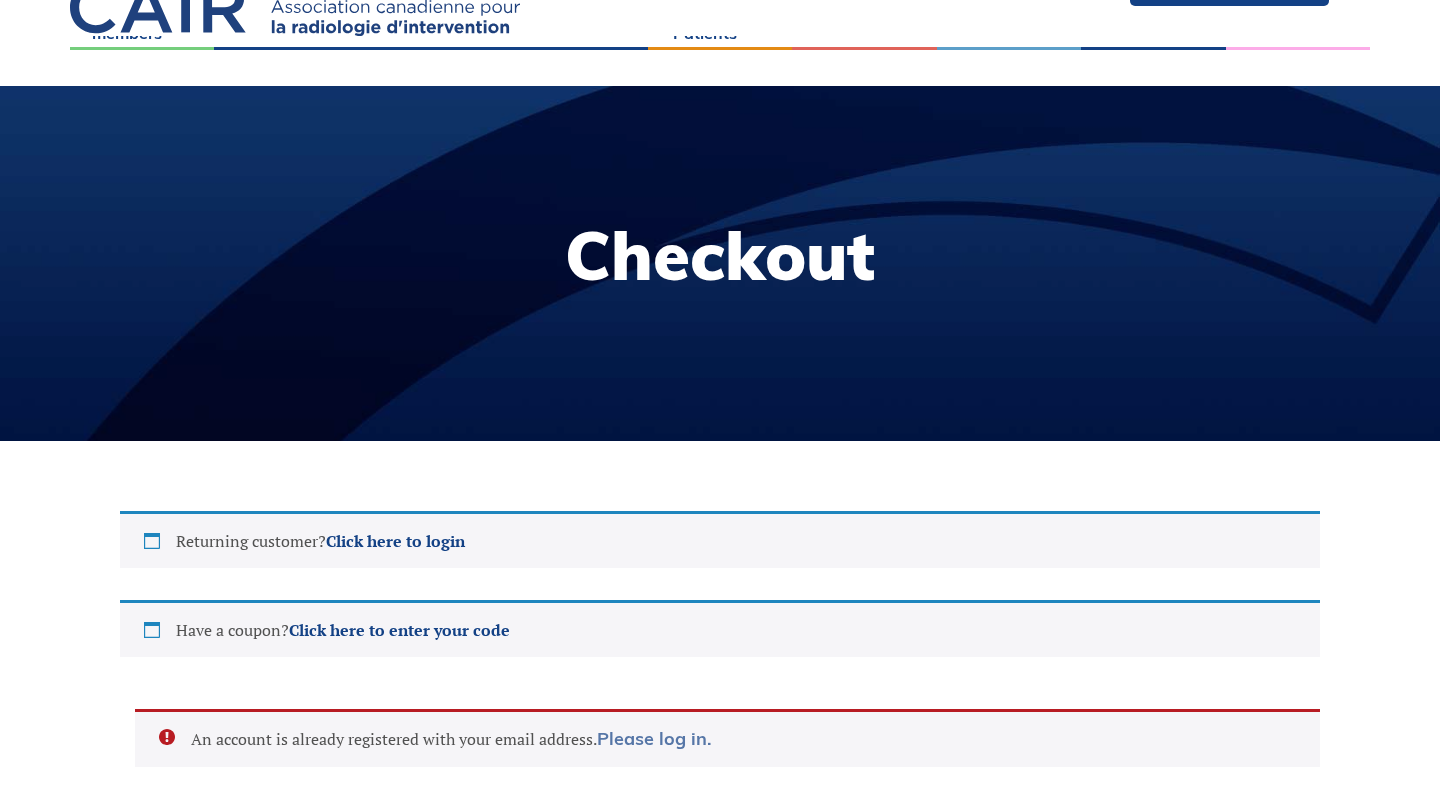 scroll, scrollTop: 0, scrollLeft: 0, axis: both 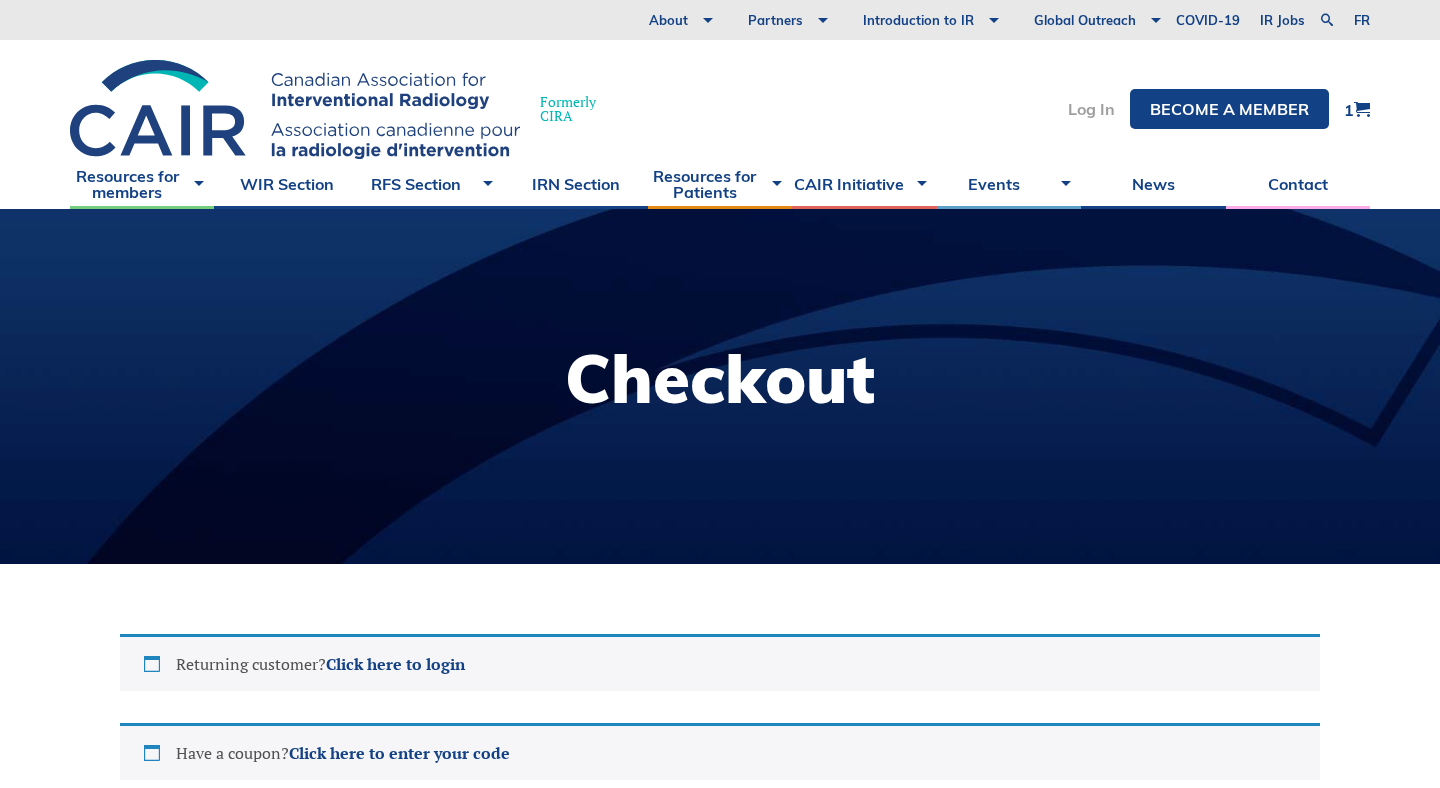 click on "Log In" at bounding box center [1091, 109] 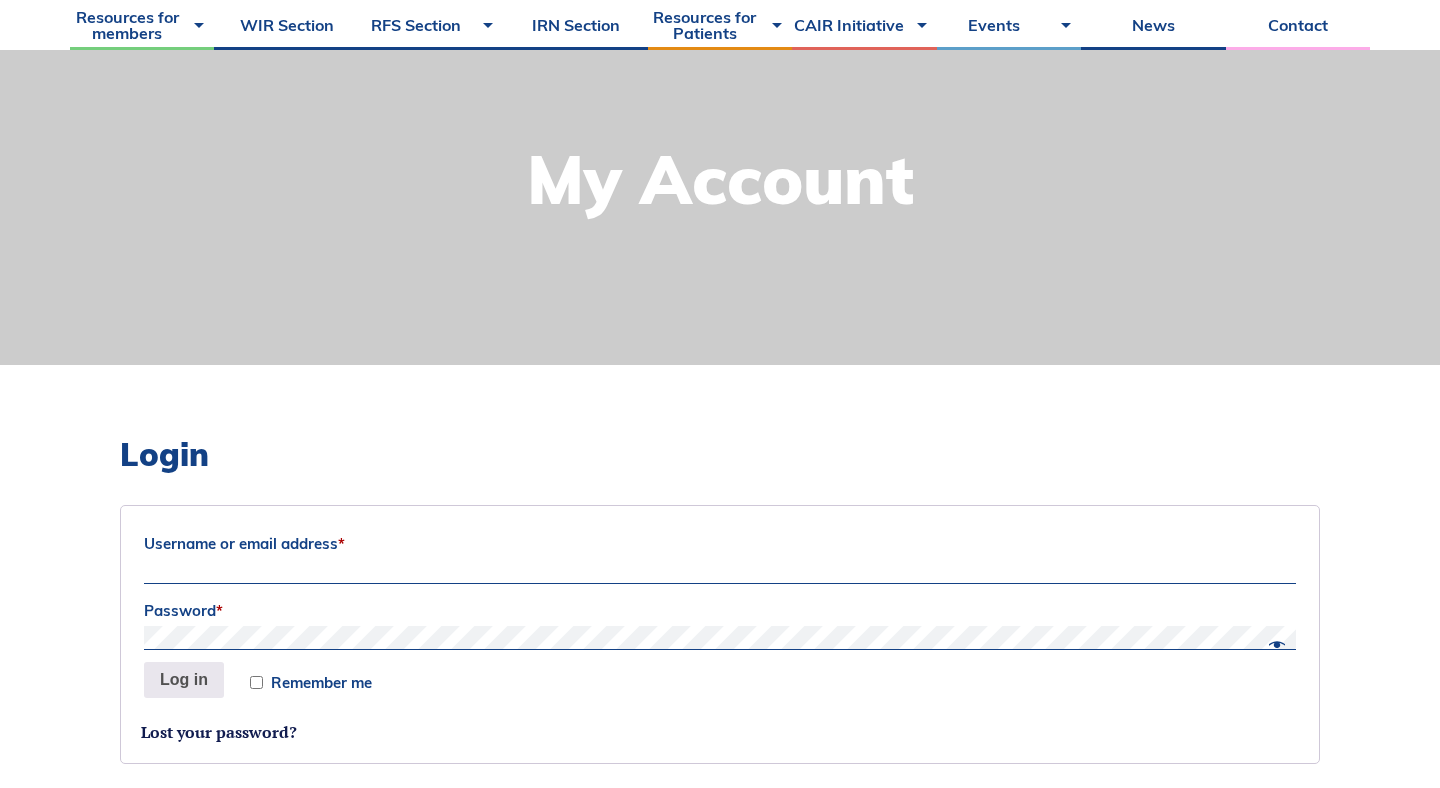 scroll, scrollTop: 290, scrollLeft: 0, axis: vertical 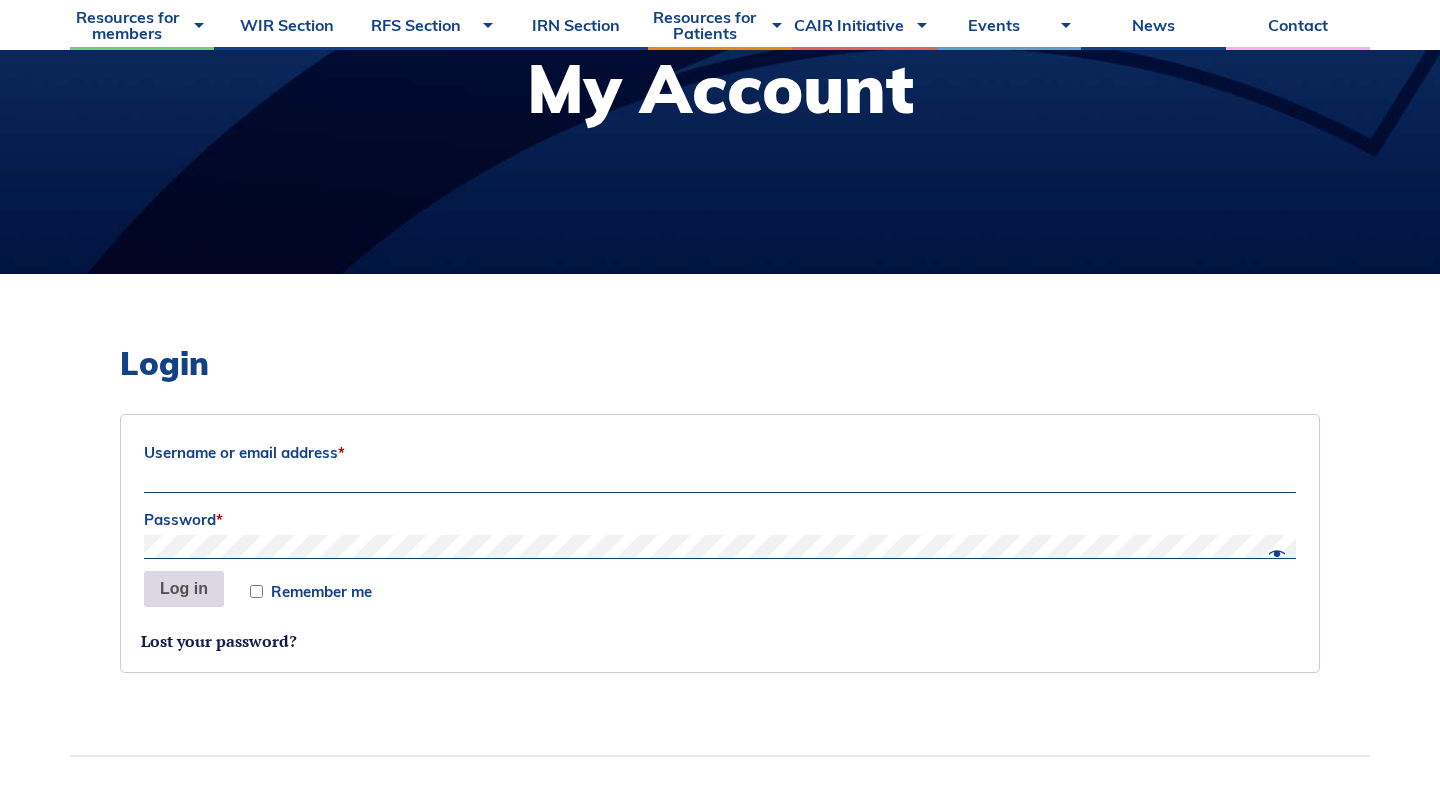 type on "shamshad@ualberta.ca" 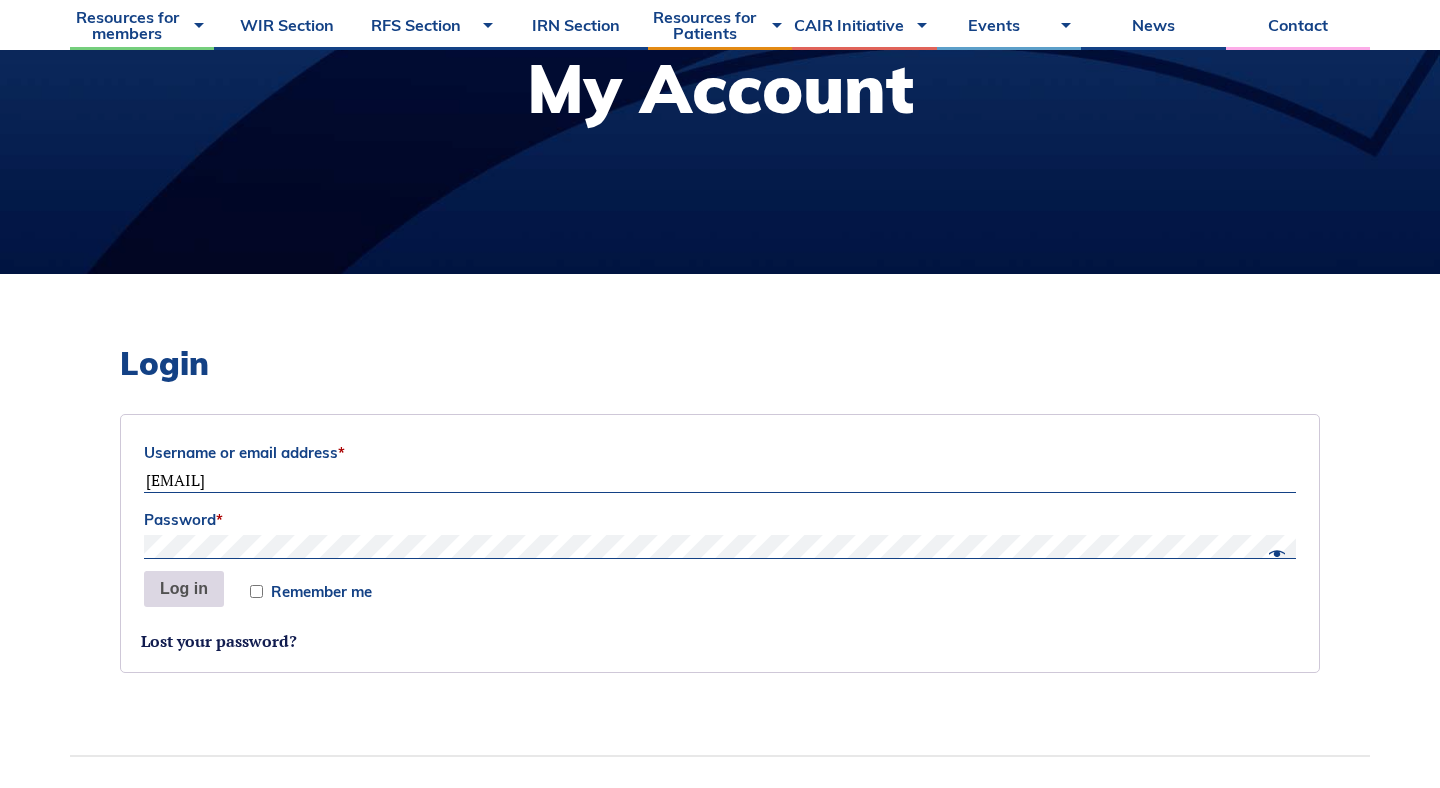 click on "Log in" at bounding box center (184, 589) 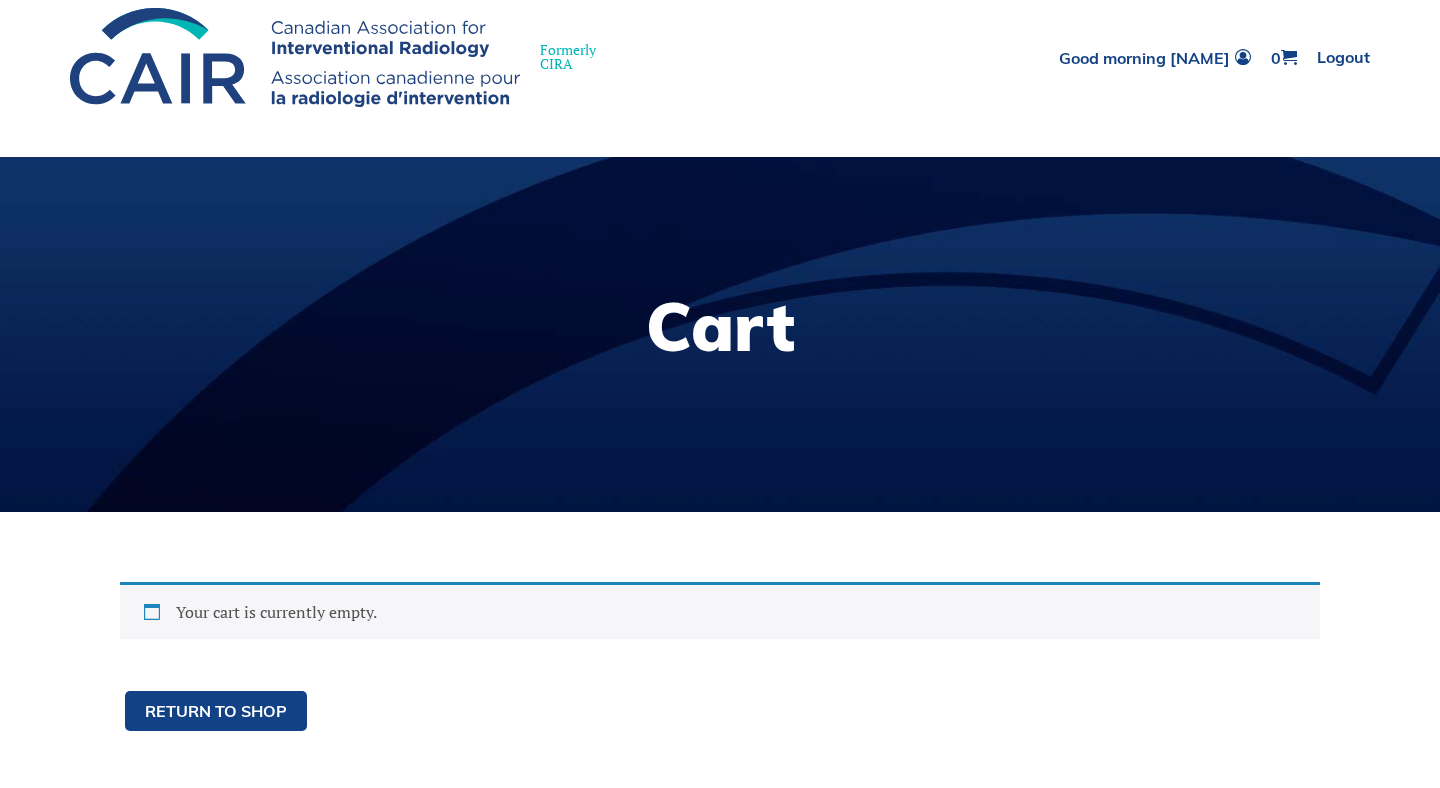 scroll, scrollTop: 0, scrollLeft: 0, axis: both 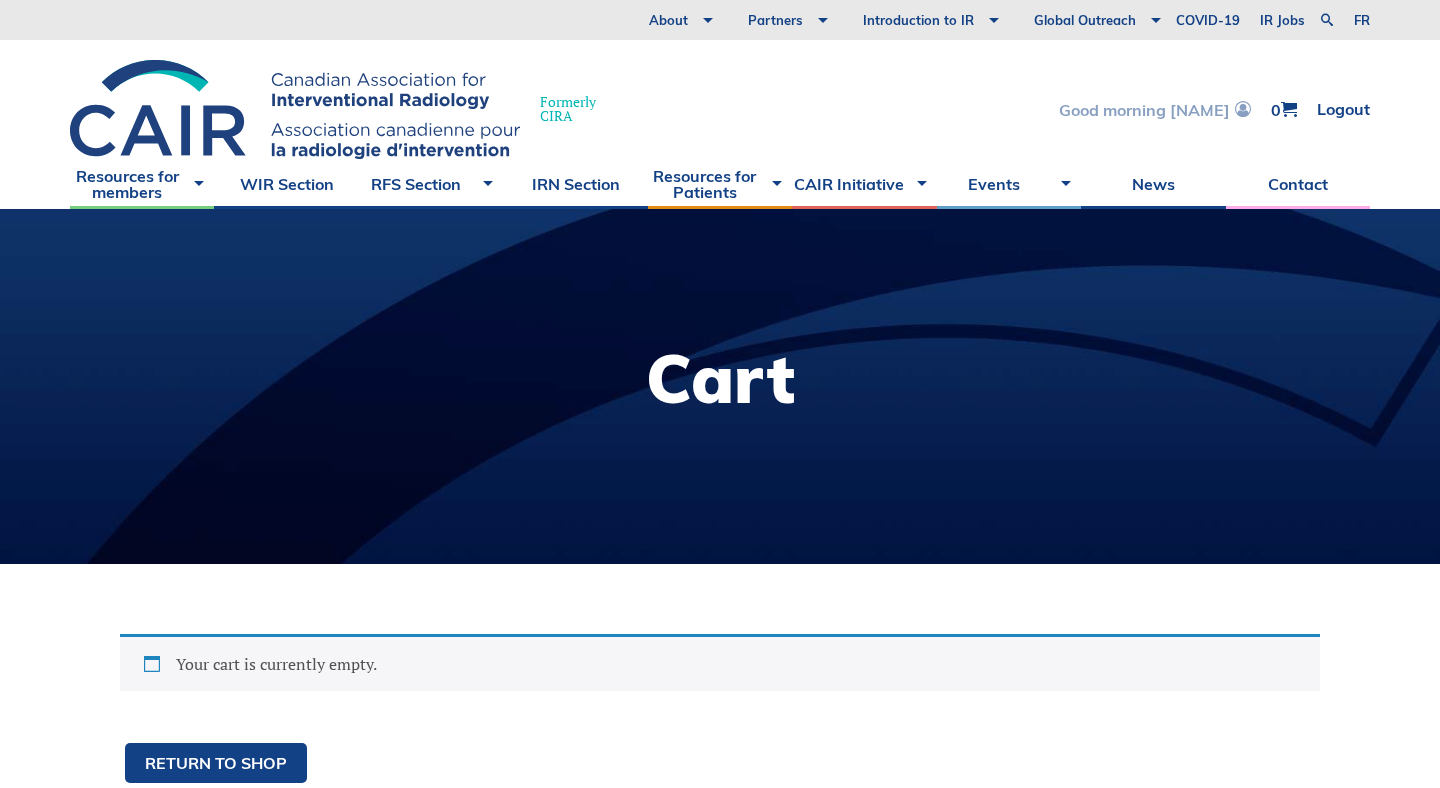 click on "Good morning [NAME]" at bounding box center (1155, 109) 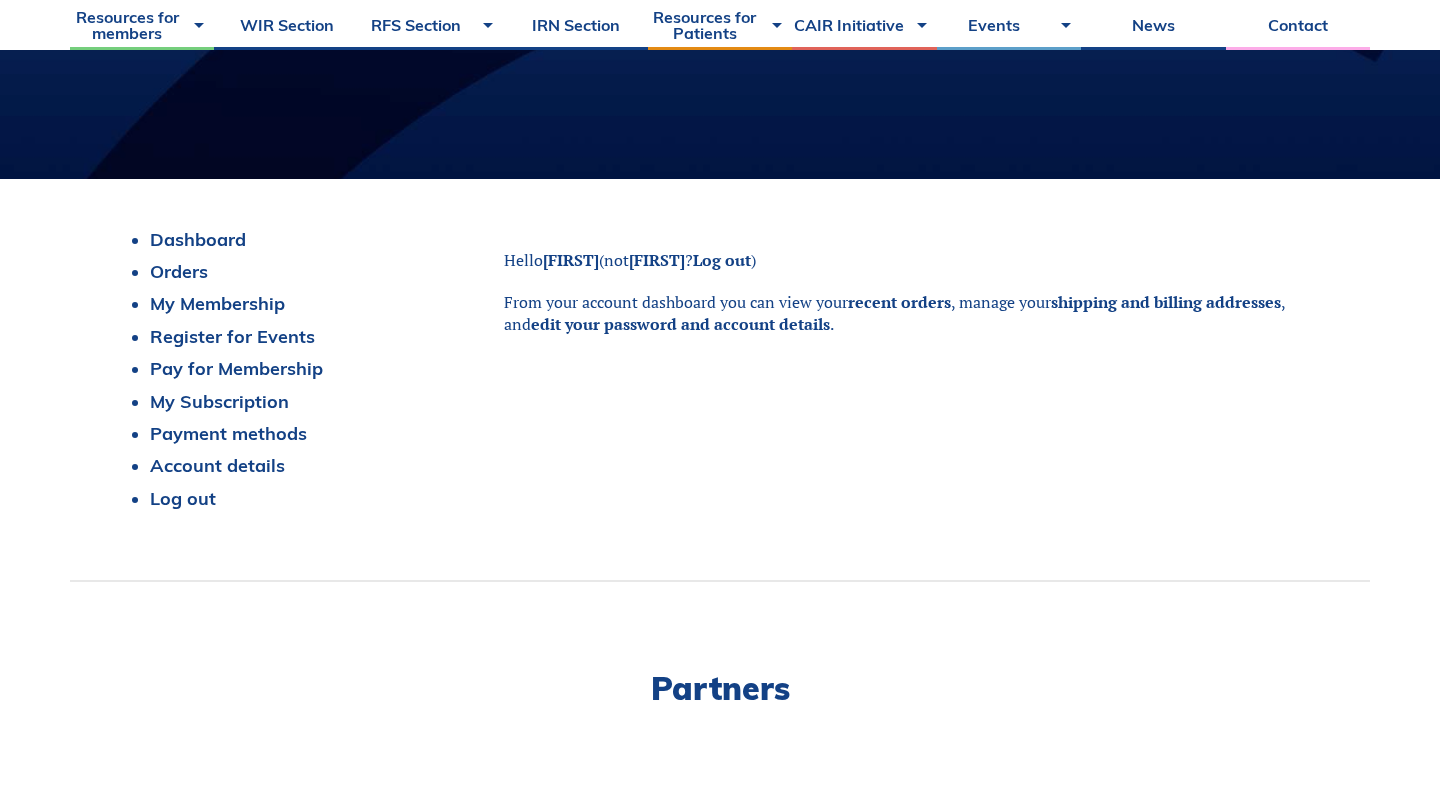 scroll, scrollTop: 529, scrollLeft: 0, axis: vertical 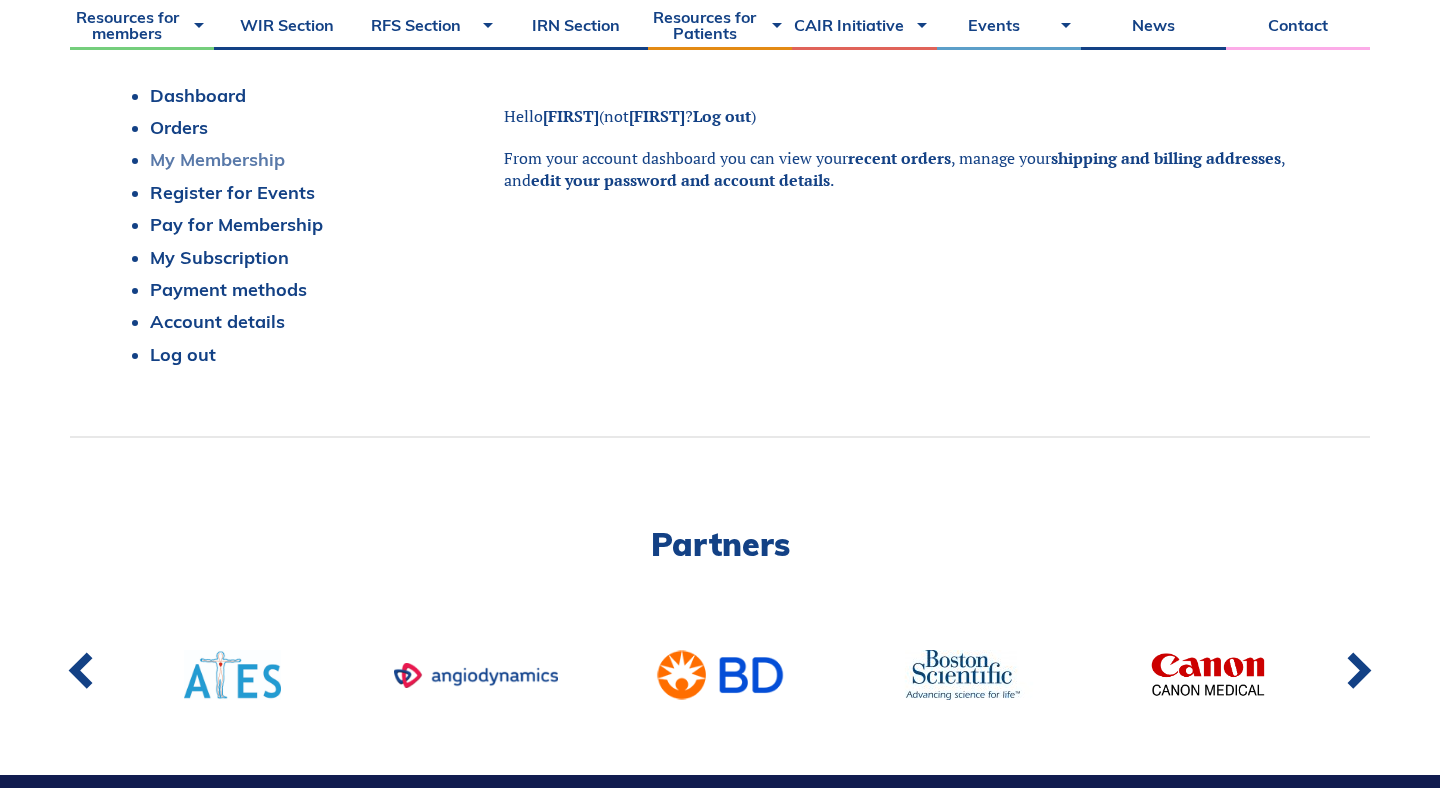 click on "My Membership" at bounding box center [217, 159] 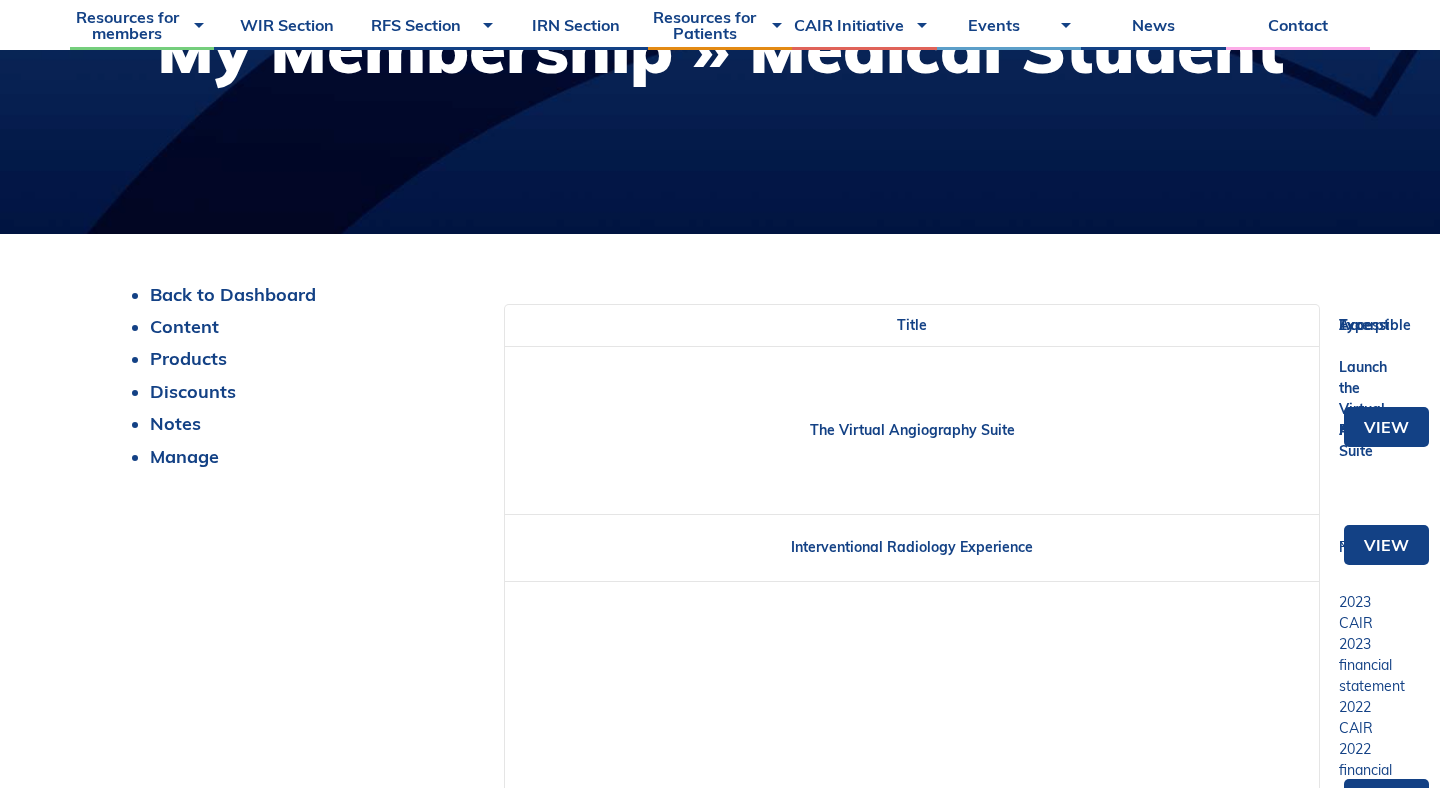 scroll, scrollTop: 189, scrollLeft: 0, axis: vertical 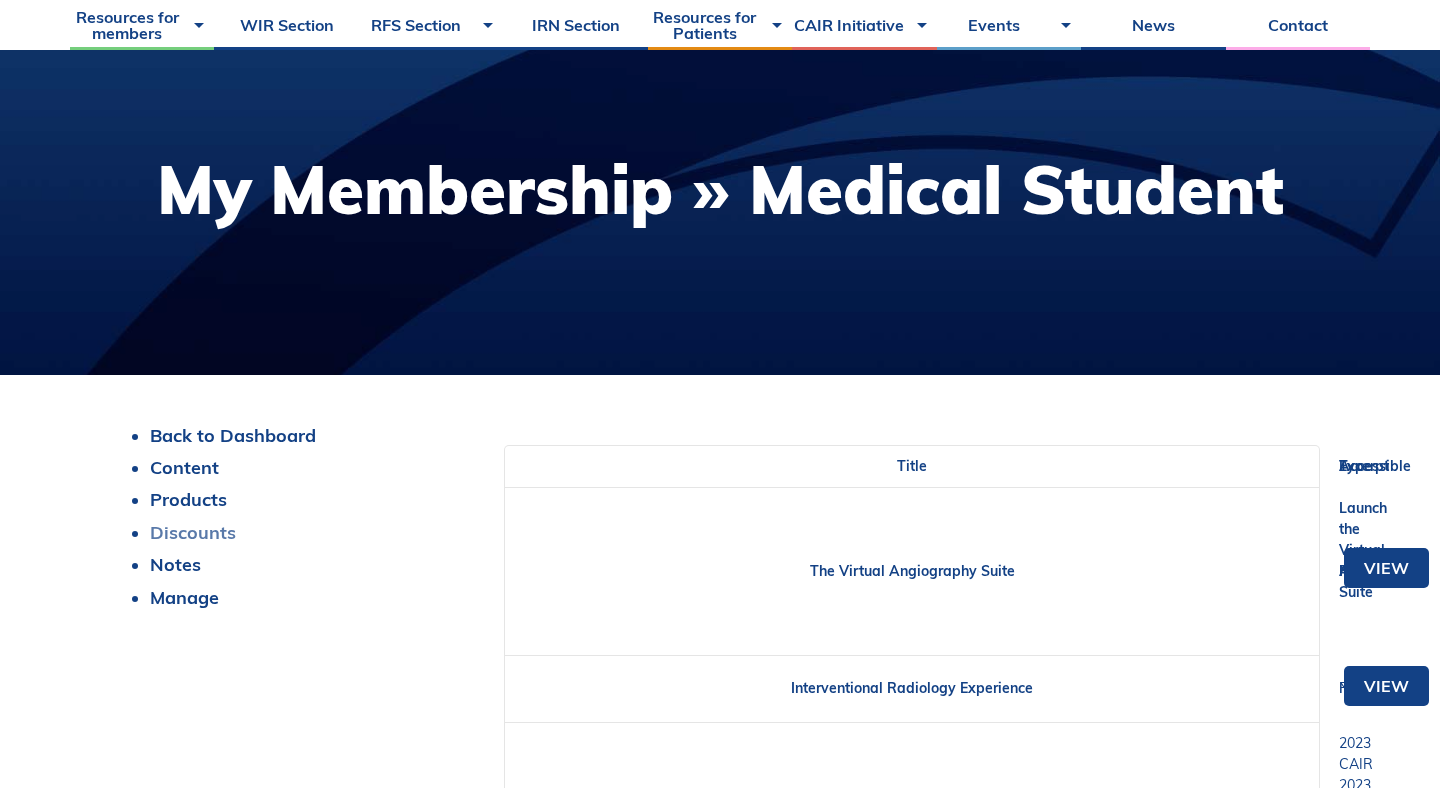 click on "Discounts" at bounding box center (193, 532) 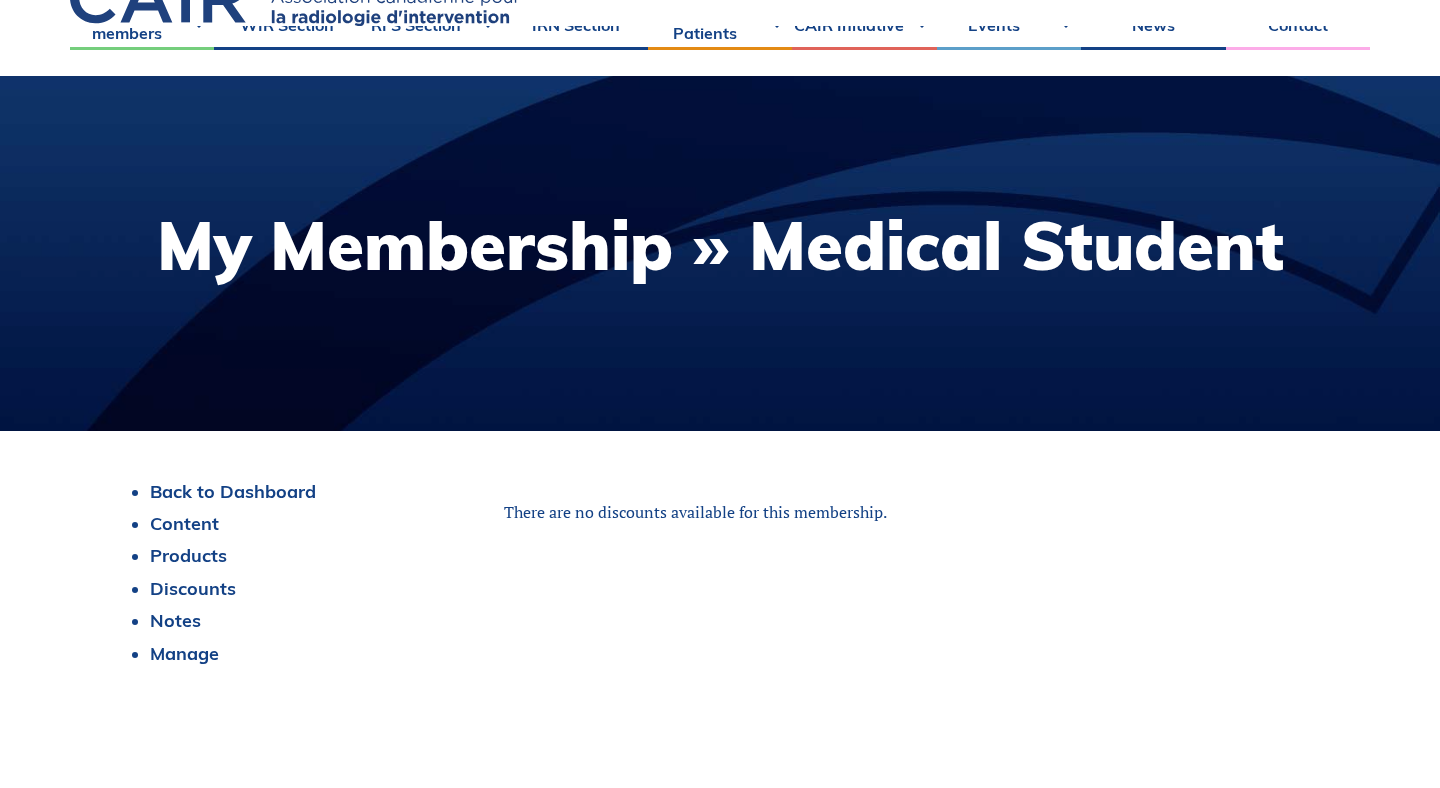 scroll, scrollTop: 188, scrollLeft: 0, axis: vertical 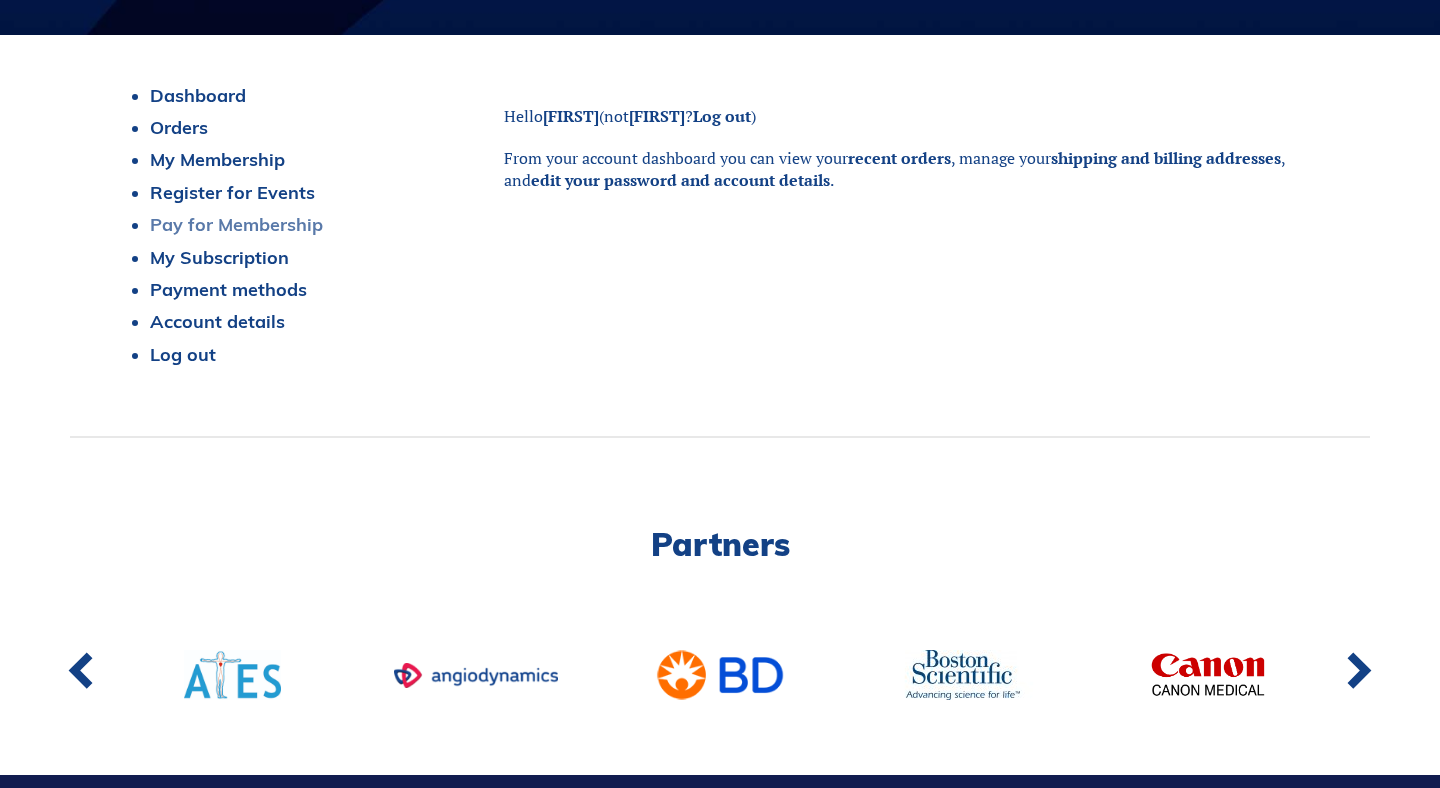 click on "Pay for Membership" at bounding box center [236, 224] 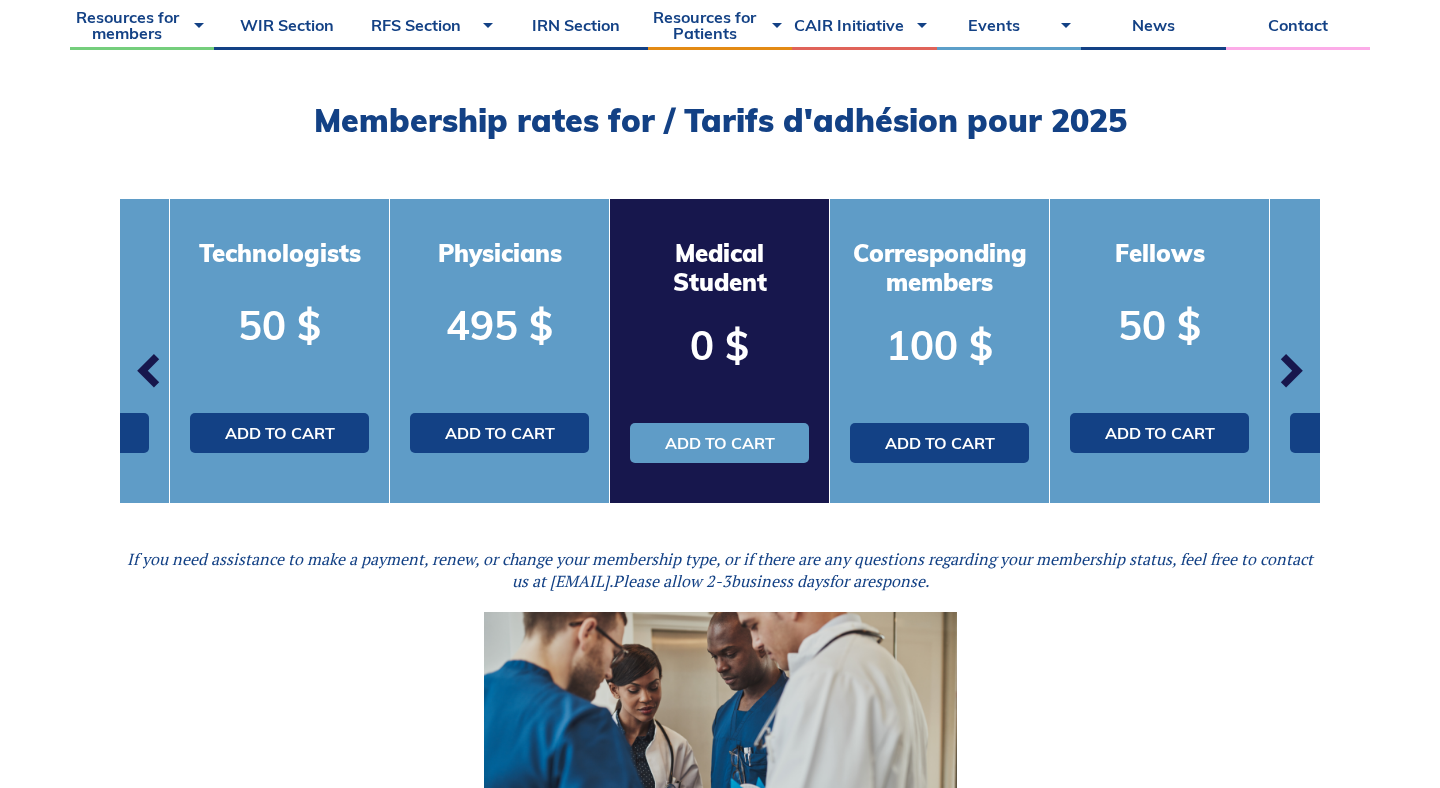 scroll, scrollTop: 0, scrollLeft: 0, axis: both 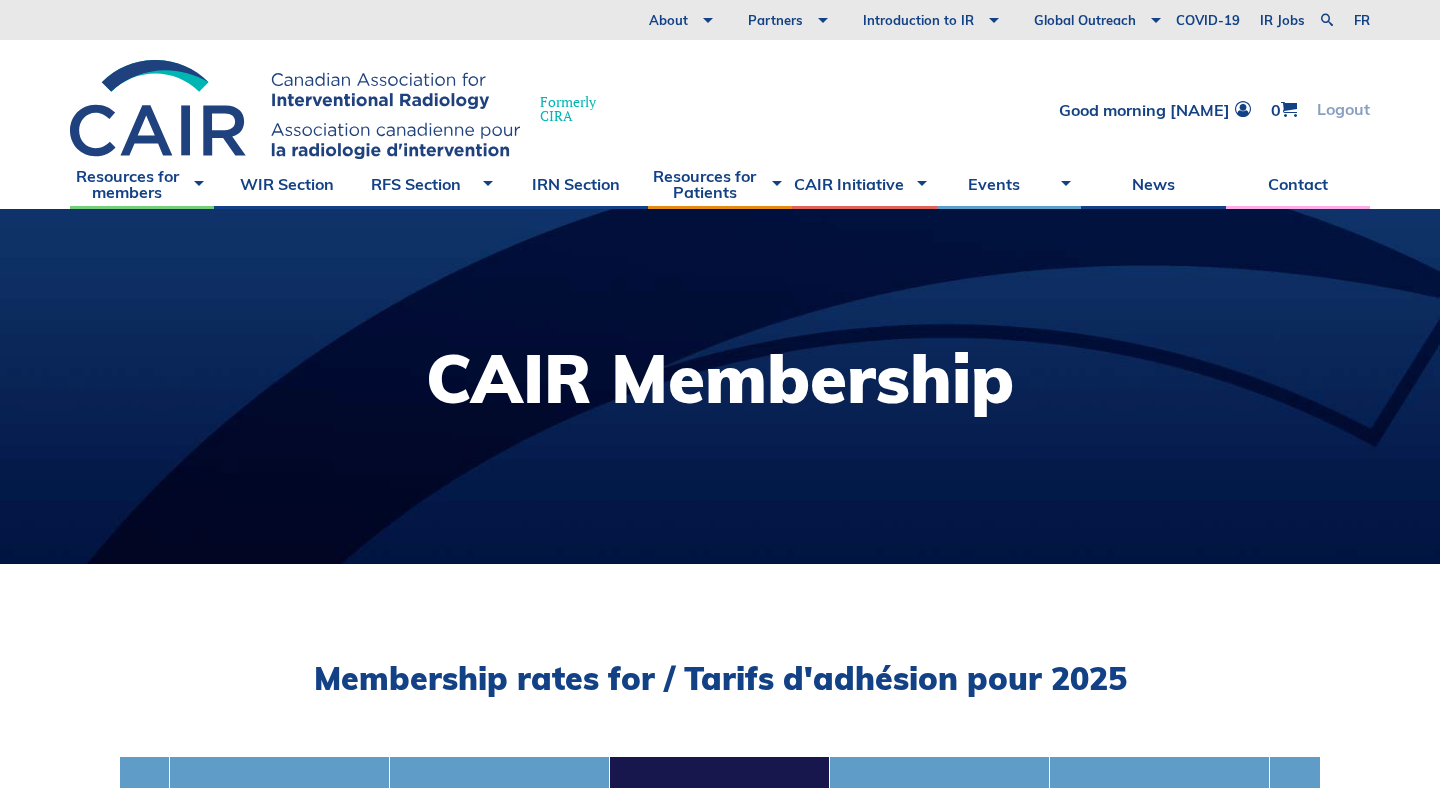 click on "Logout" at bounding box center [1343, 109] 